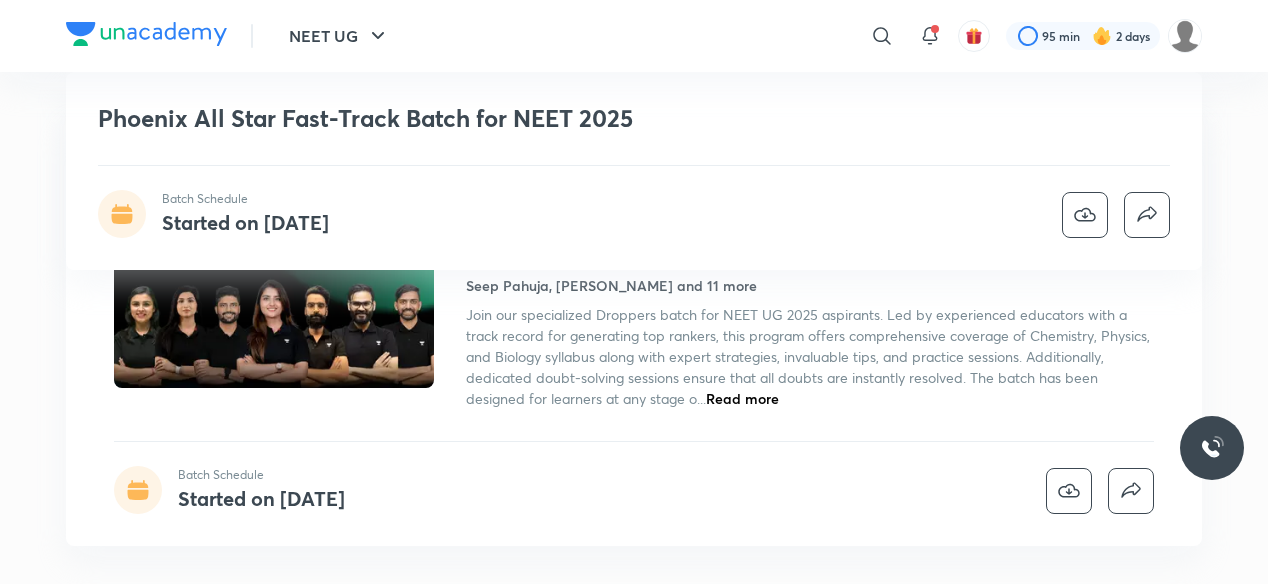 scroll, scrollTop: 360, scrollLeft: 0, axis: vertical 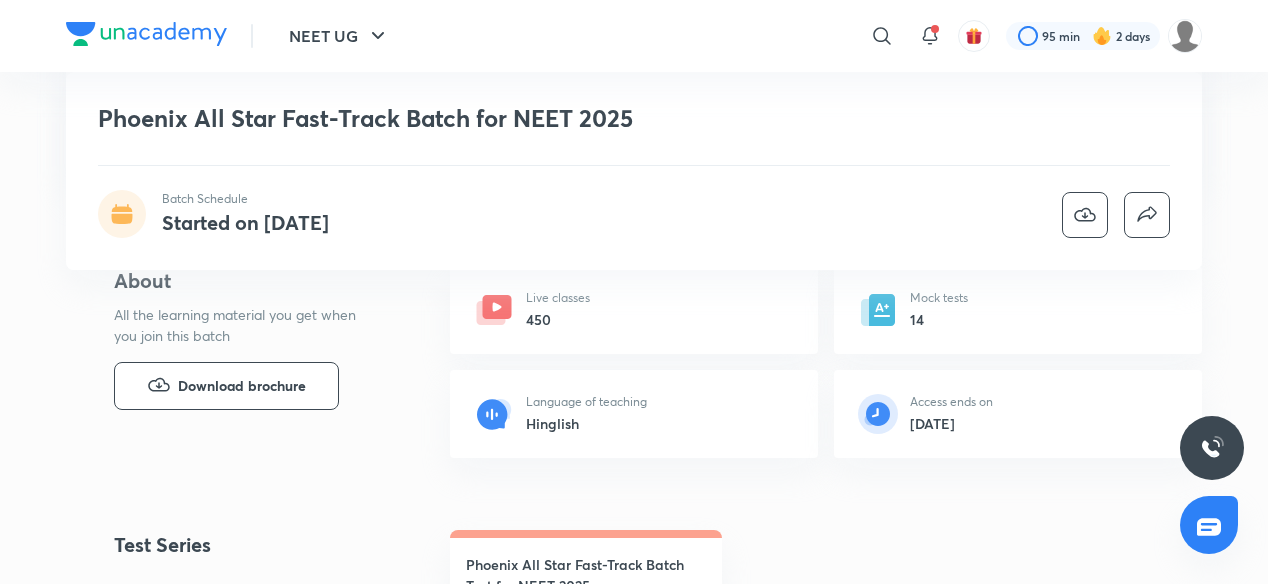 click on "Phoenix All Star Fast-Track Batch for NEET 2025 Batch Schedule Started on [DATE]" at bounding box center [634, 171] 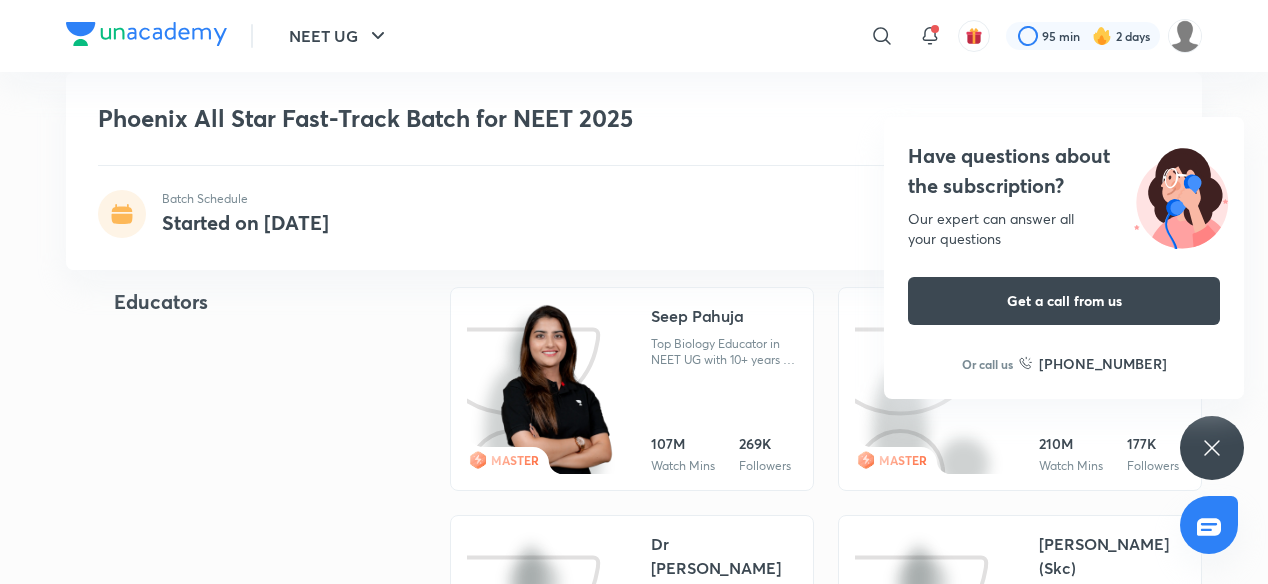 scroll, scrollTop: 840, scrollLeft: 0, axis: vertical 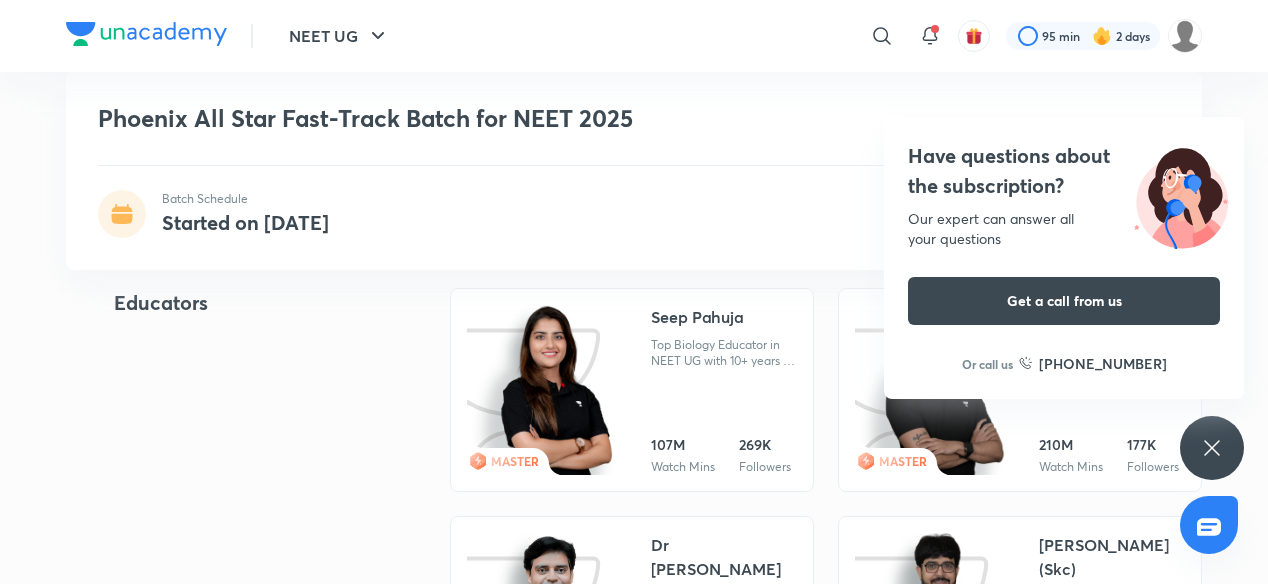 click on "Educators" at bounding box center (250, 1074) 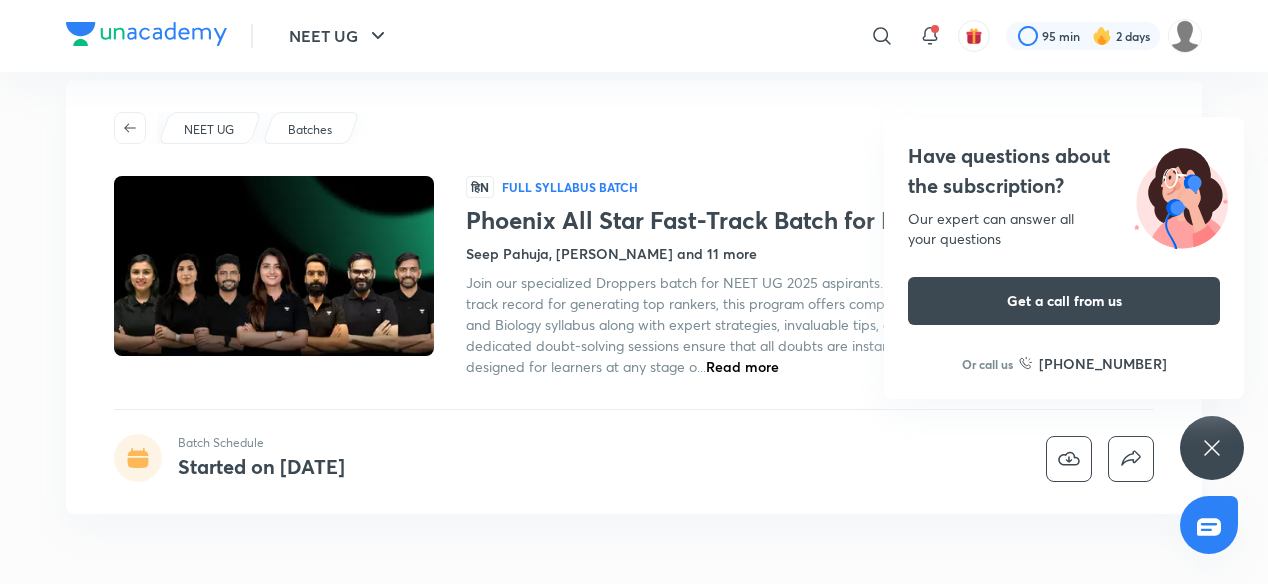 scroll, scrollTop: 0, scrollLeft: 0, axis: both 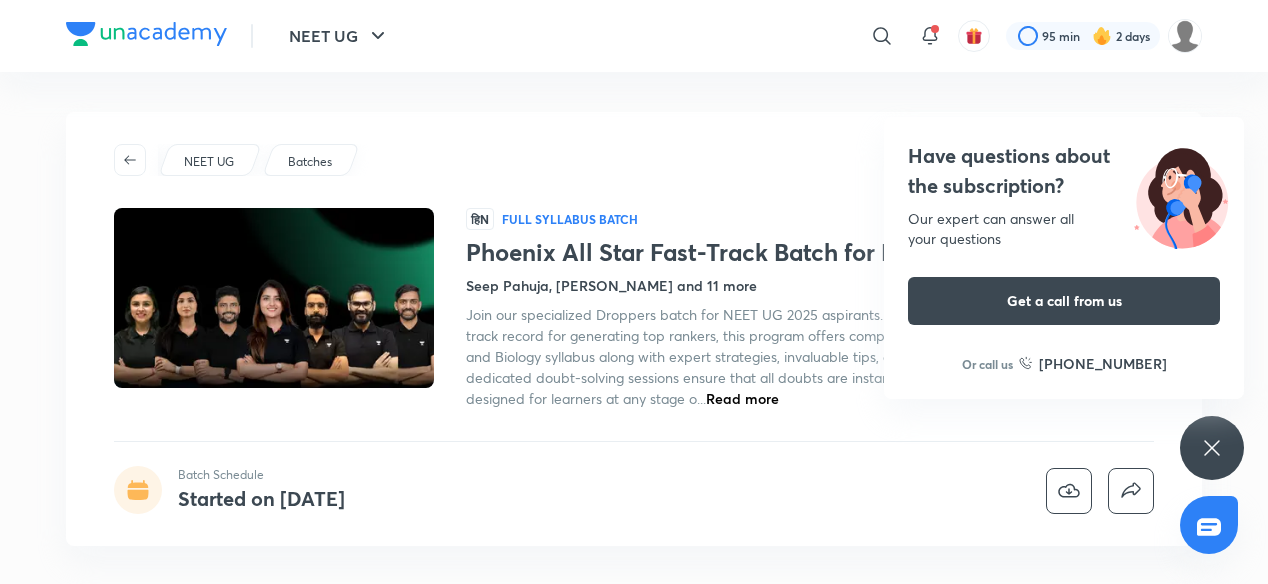 click 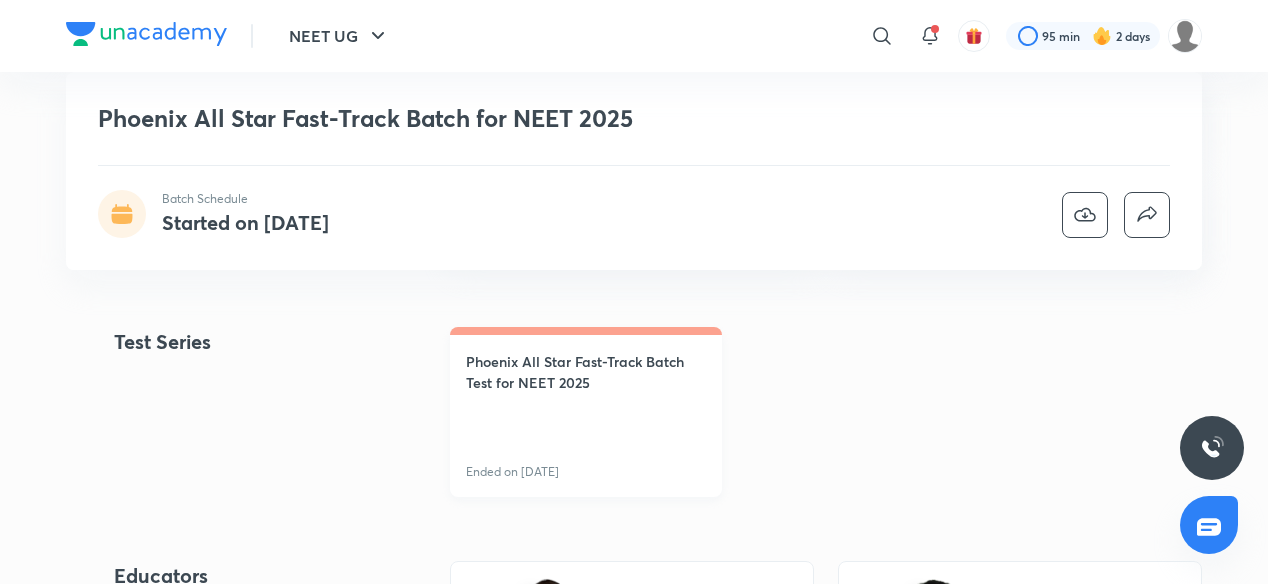 scroll, scrollTop: 560, scrollLeft: 0, axis: vertical 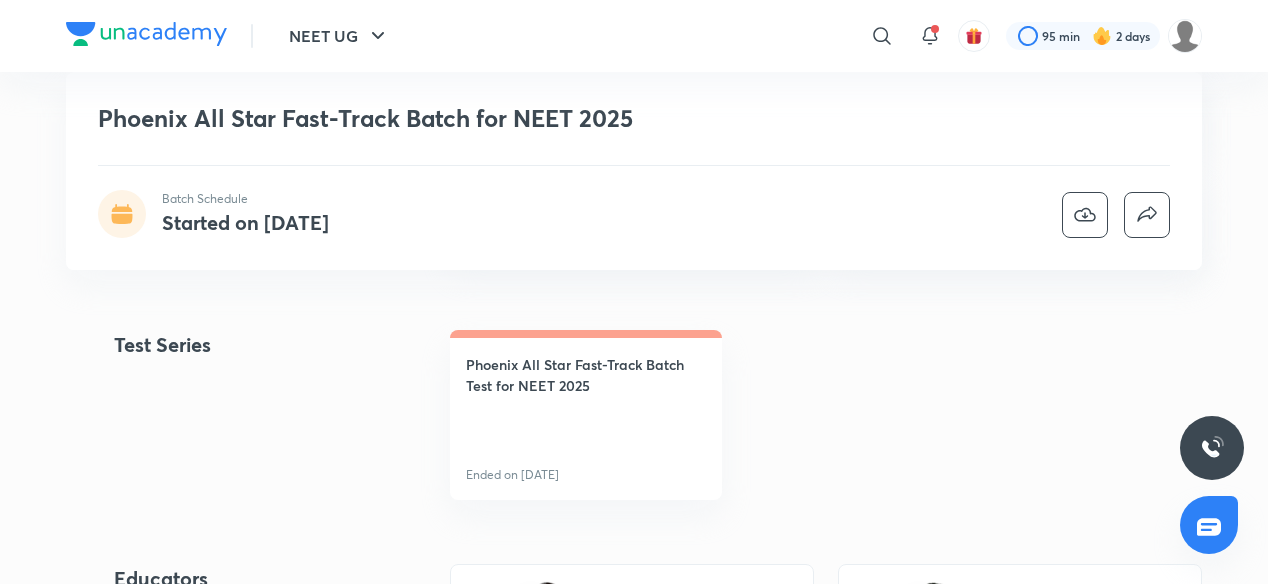 click on "Test Series Phoenix All Star Fast-Track Batch Test for NEET 2025 Ended on [DATE]" at bounding box center (634, 415) 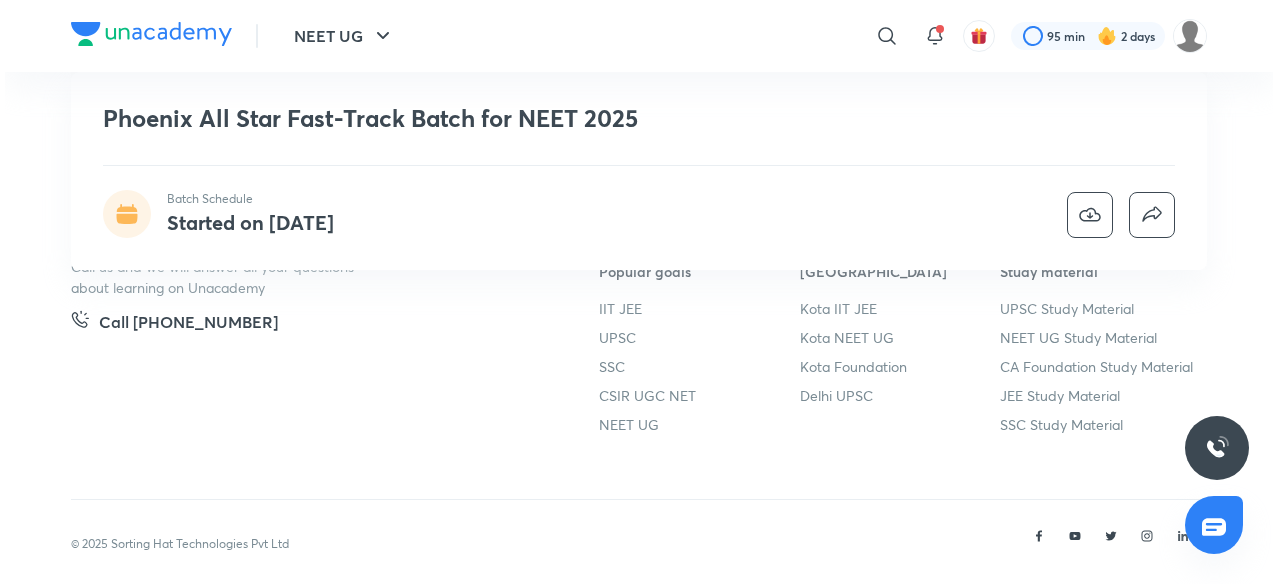 scroll, scrollTop: 3550, scrollLeft: 0, axis: vertical 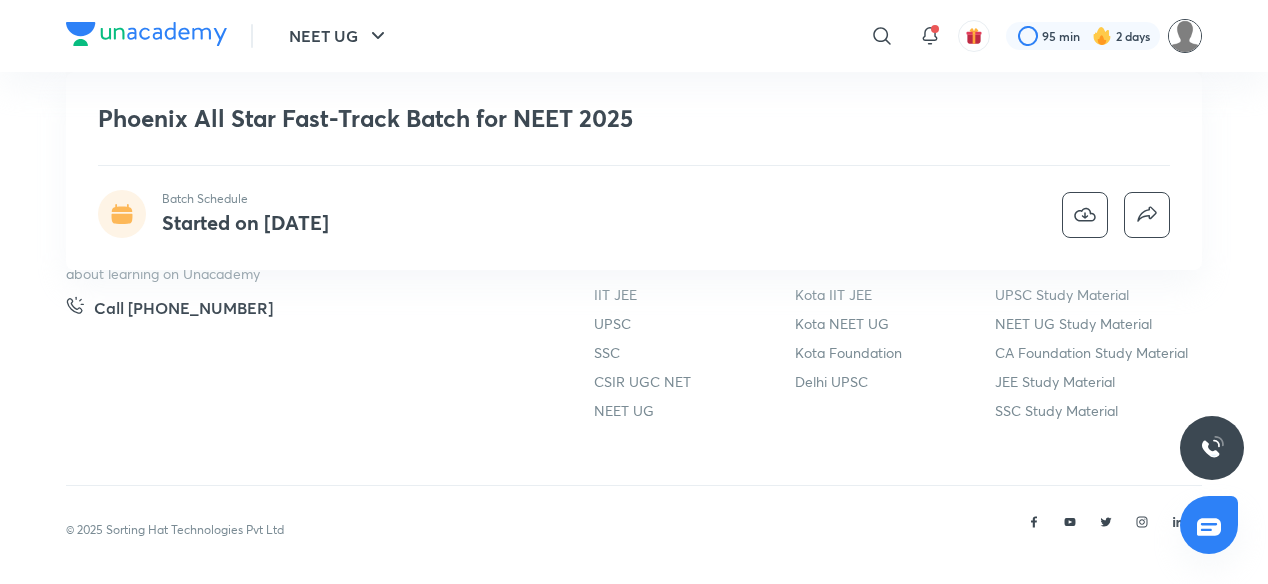 click at bounding box center (1185, 36) 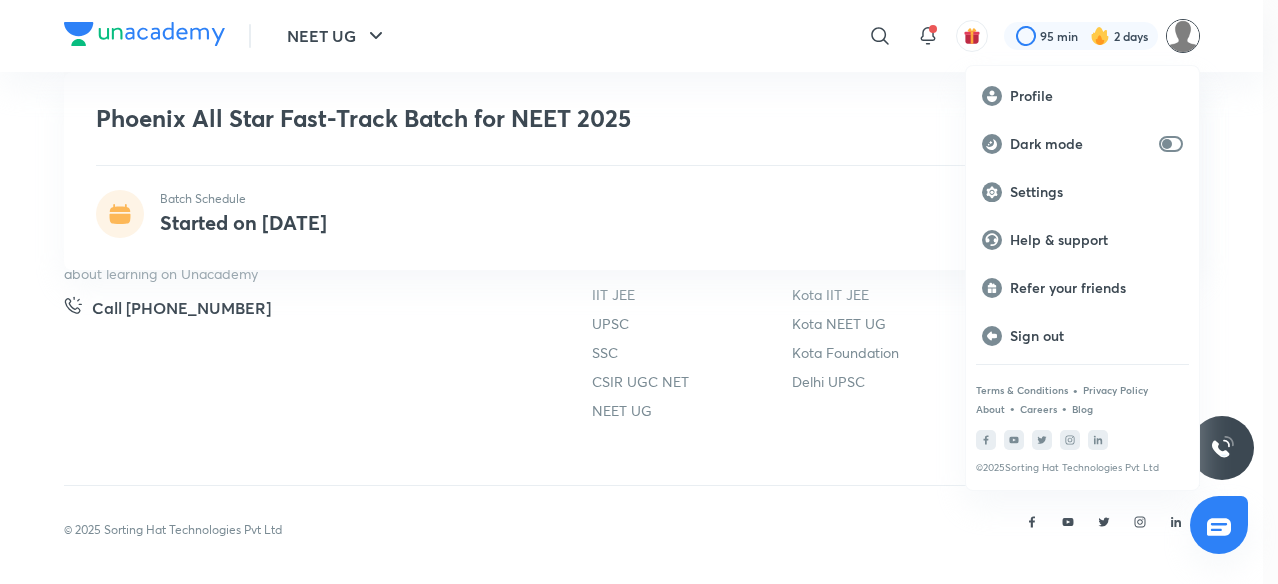 click at bounding box center (639, 292) 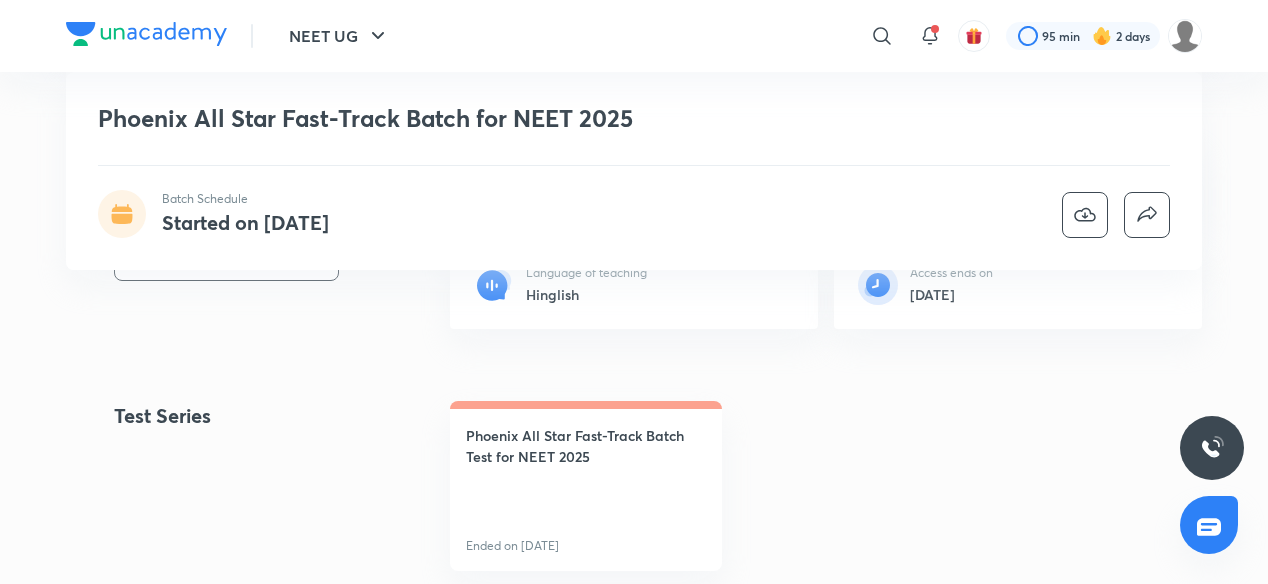 scroll, scrollTop: 480, scrollLeft: 0, axis: vertical 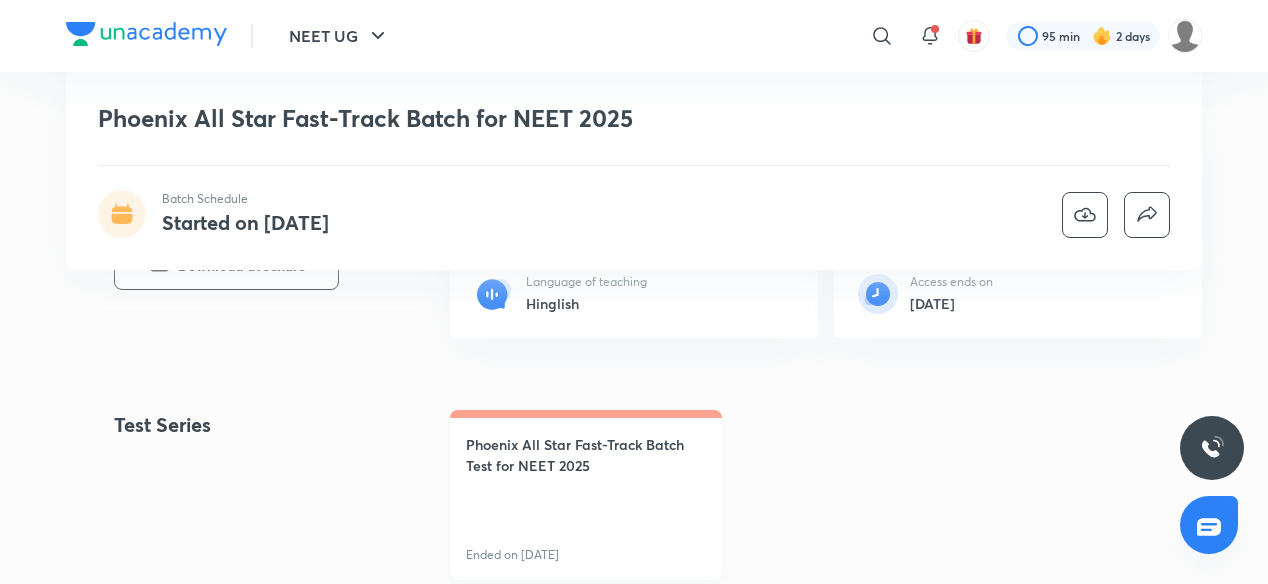 click on "Phoenix All Star Fast-Track Batch Test for NEET 2025" at bounding box center [586, 455] 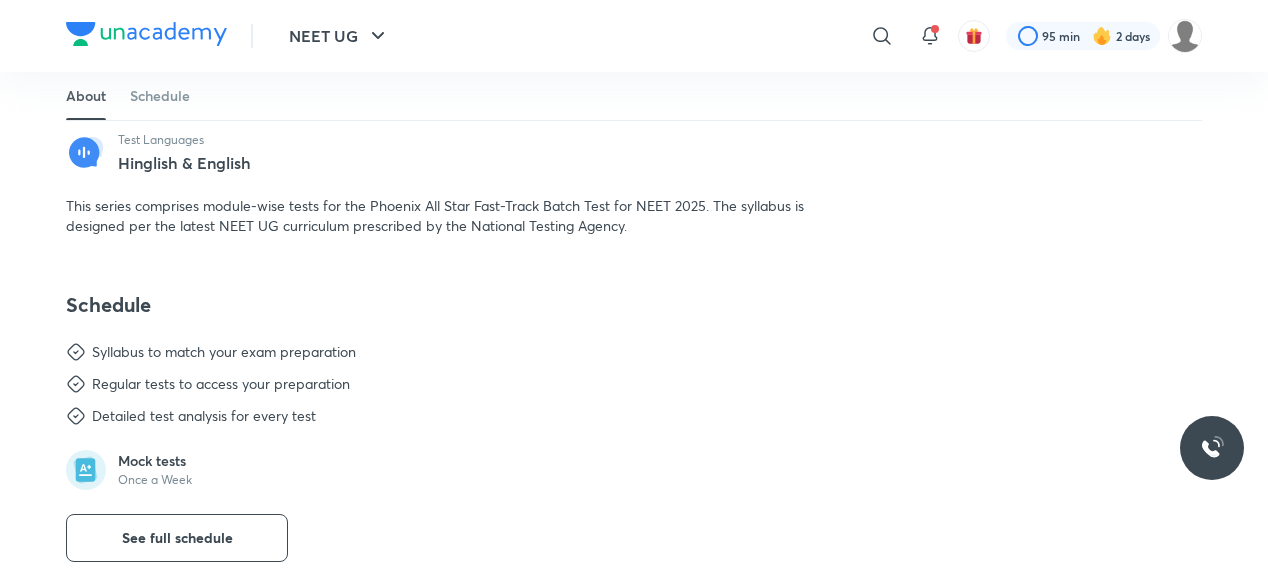 scroll, scrollTop: 0, scrollLeft: 0, axis: both 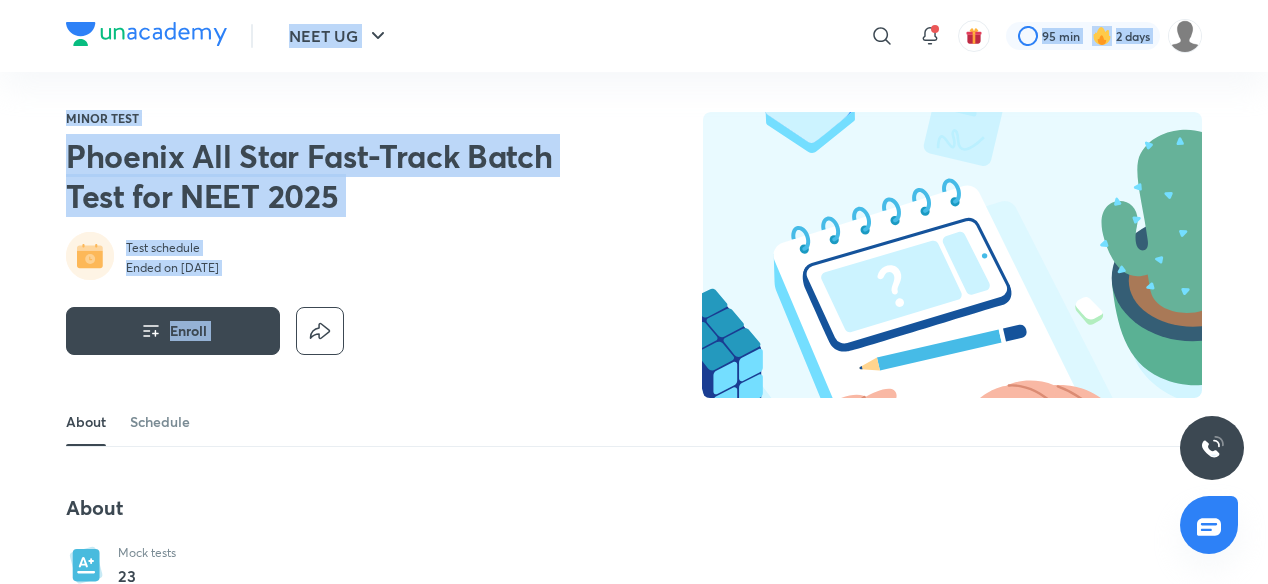 drag, startPoint x: 446, startPoint y: 361, endPoint x: 26, endPoint y: -27, distance: 571.79016 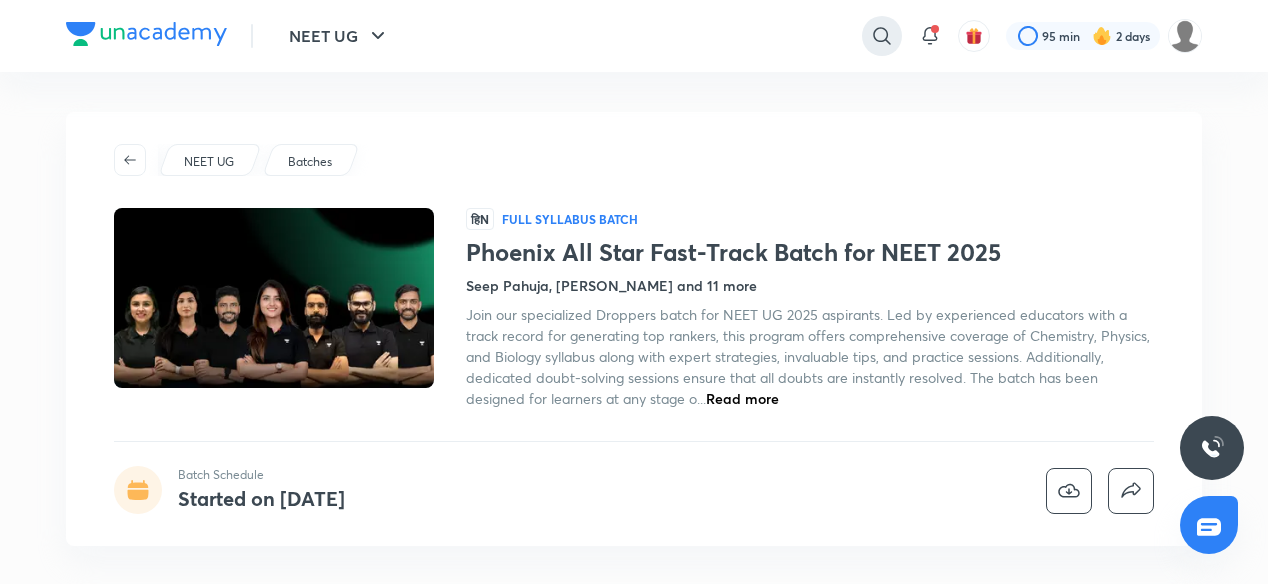 click 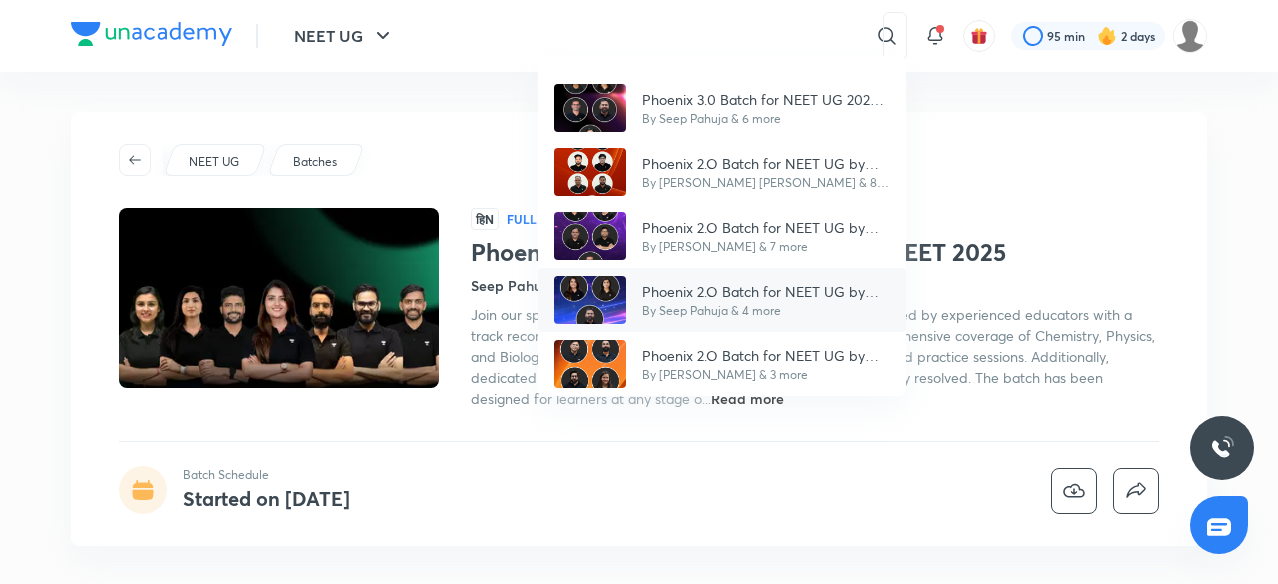 click at bounding box center (590, 300) 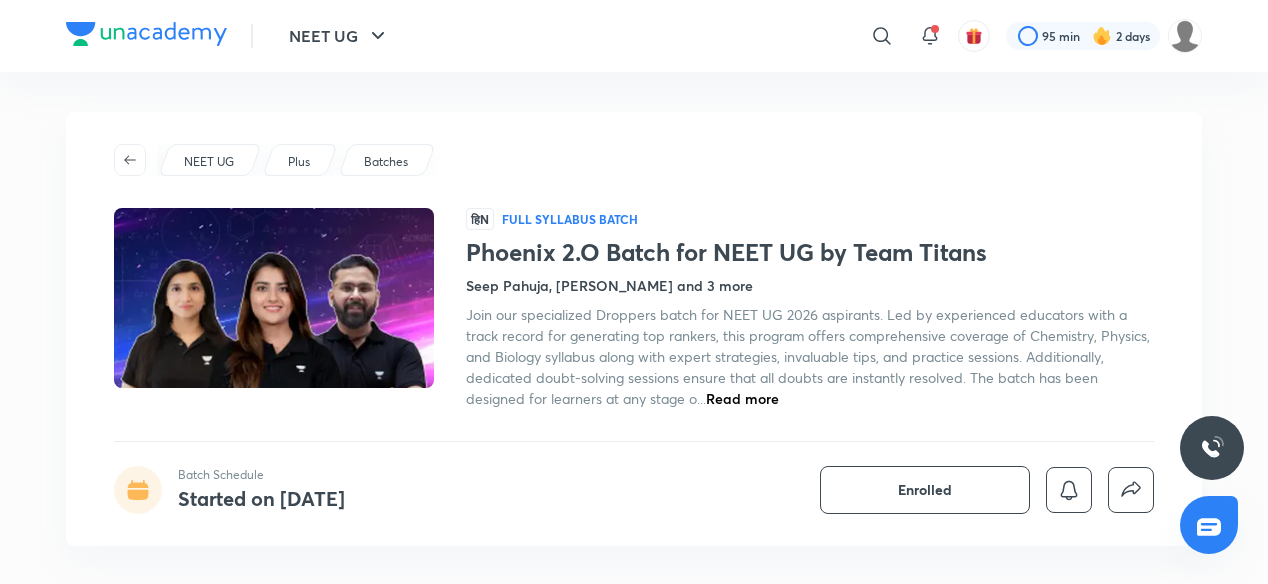 click on "Batch Schedule Started on [DATE] Enrolled" at bounding box center [634, 490] 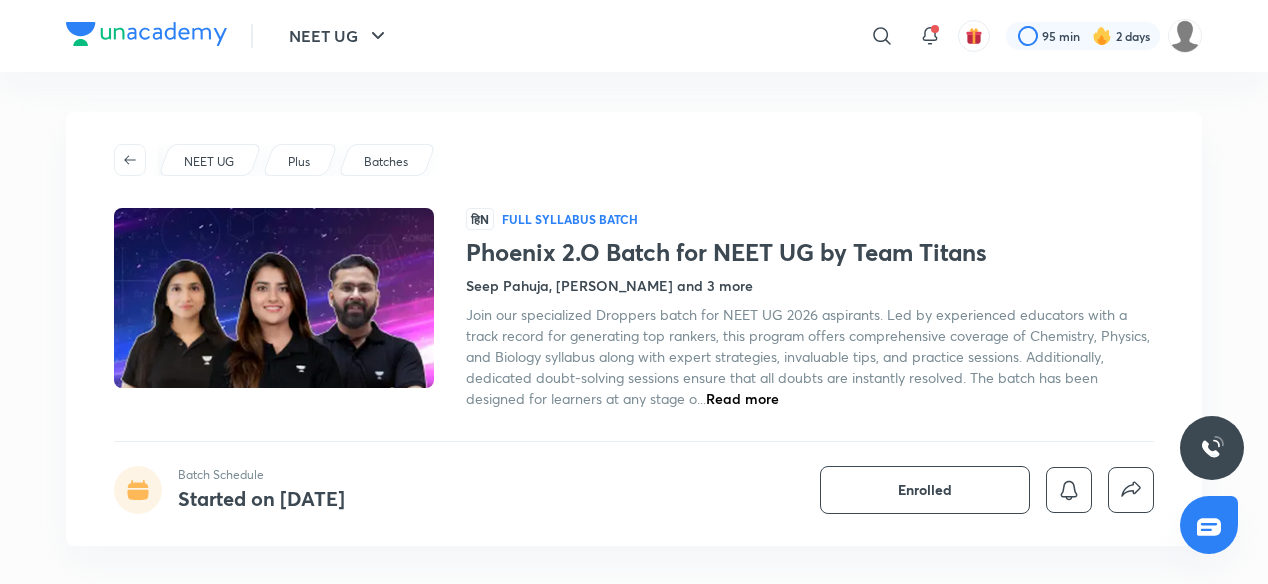 click on "NEET UG Plus Batches हिN Full Syllabus Batch Phoenix 2.O Batch for NEET UG by Team Titans  [PERSON_NAME], [PERSON_NAME] and 3 more Join our specialized Droppers batch for NEET UG 2026 aspirants. Led by experienced educators with a track record for generating top rankers, this program offers comprehensive coverage of Chemistry, Physics, and Biology syllabus along with expert strategies, invaluable tips, and practice sessions. Additionally, dedicated doubt-solving sessions ensure that all doubts are instantly resolved. The batch has been designed for learners at any stage o...  Read more Batch Schedule Started on [DATE] Enrolled" at bounding box center [634, 329] 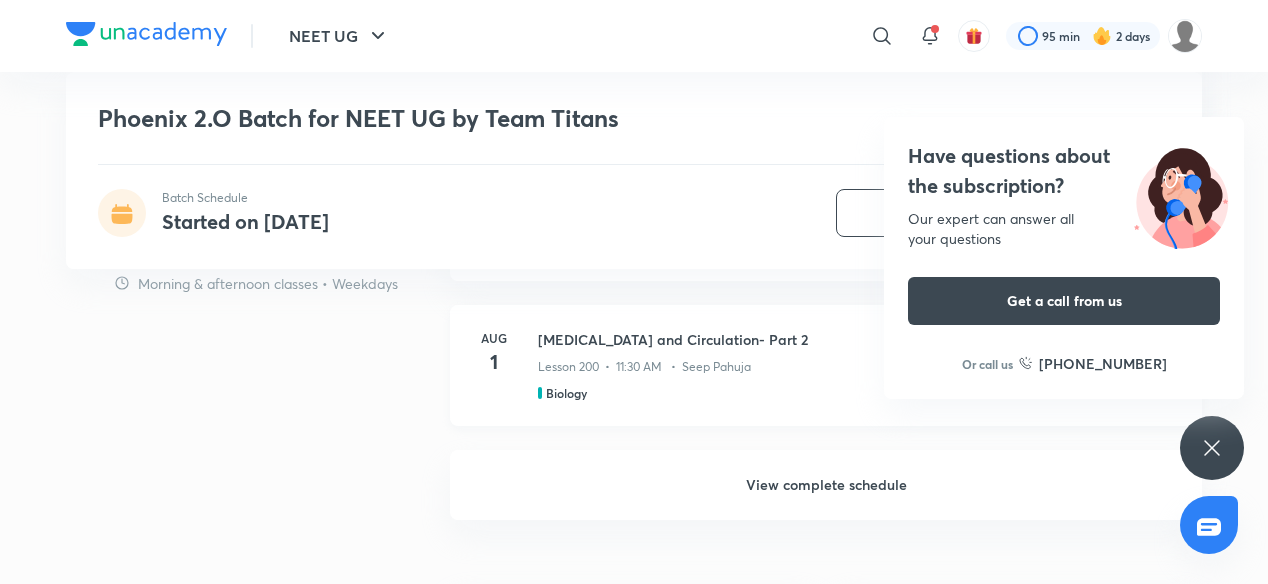 scroll, scrollTop: 1857, scrollLeft: 0, axis: vertical 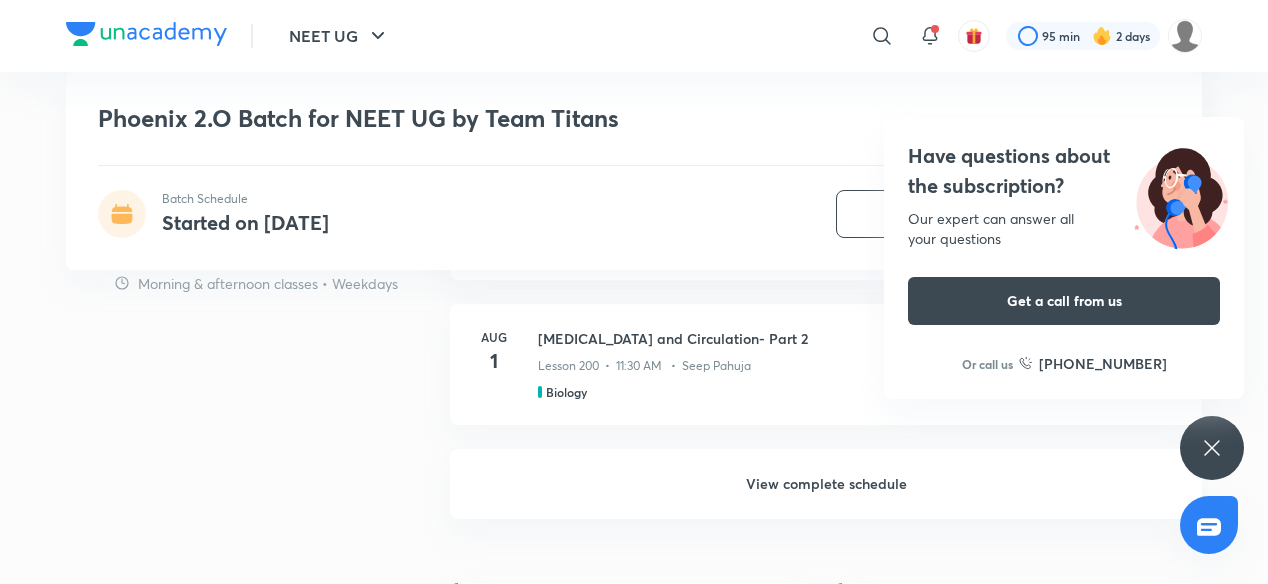 click on "View complete schedule" at bounding box center [826, 484] 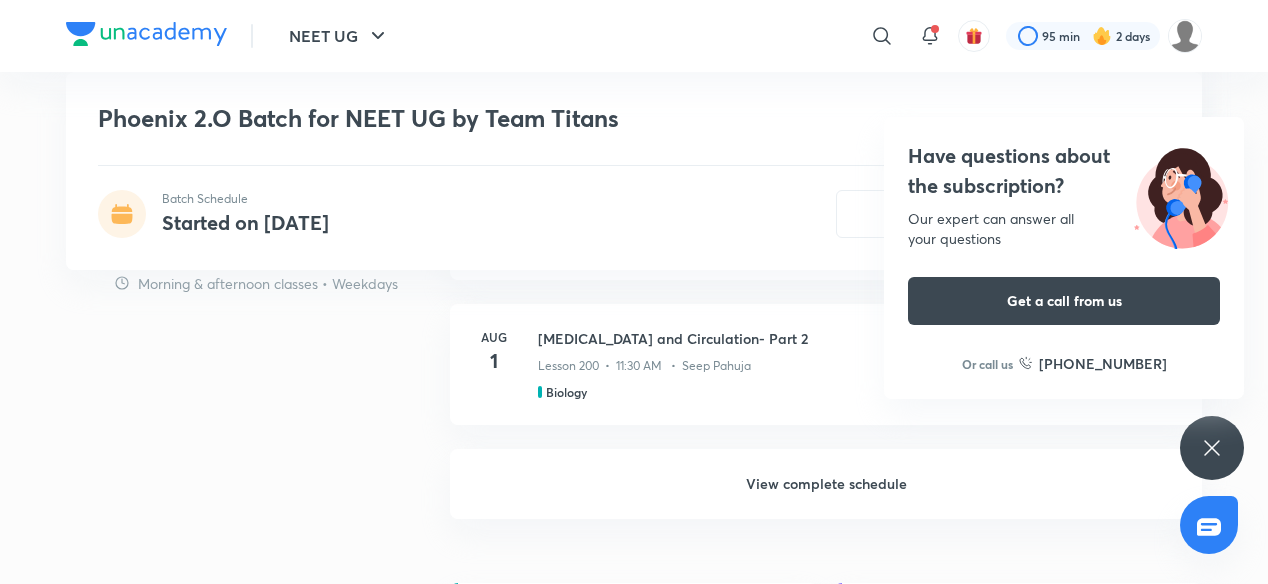 click on "Have questions about the subscription? Our expert can answer all your questions Get a call from us Or call us [PHONE_NUMBER]" at bounding box center (1212, 448) 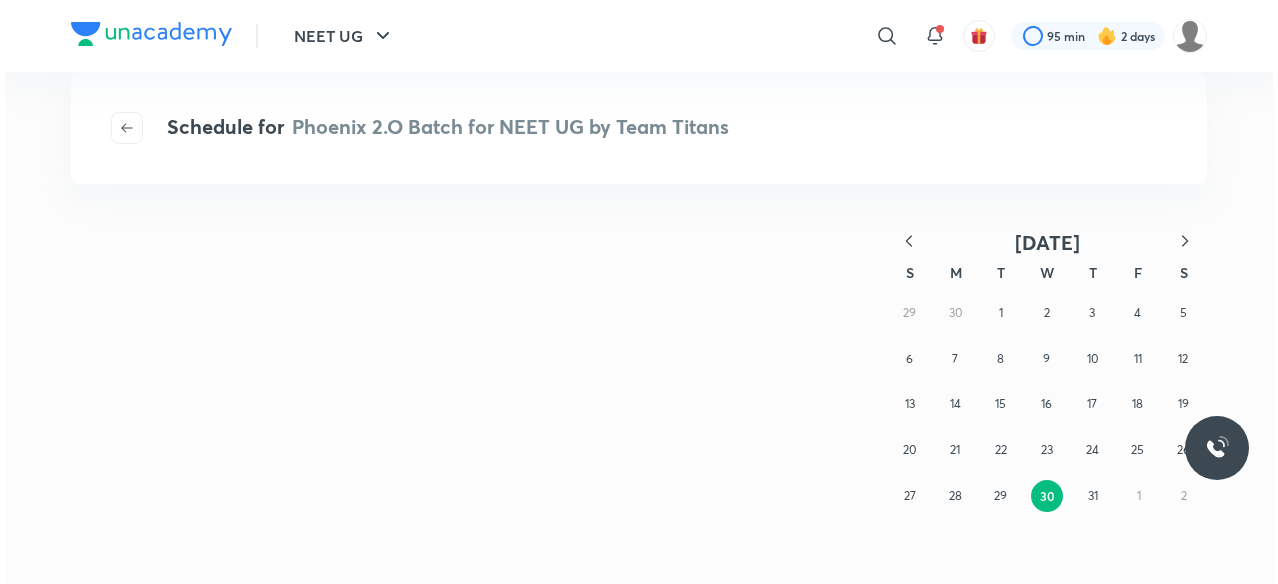 scroll, scrollTop: 0, scrollLeft: 0, axis: both 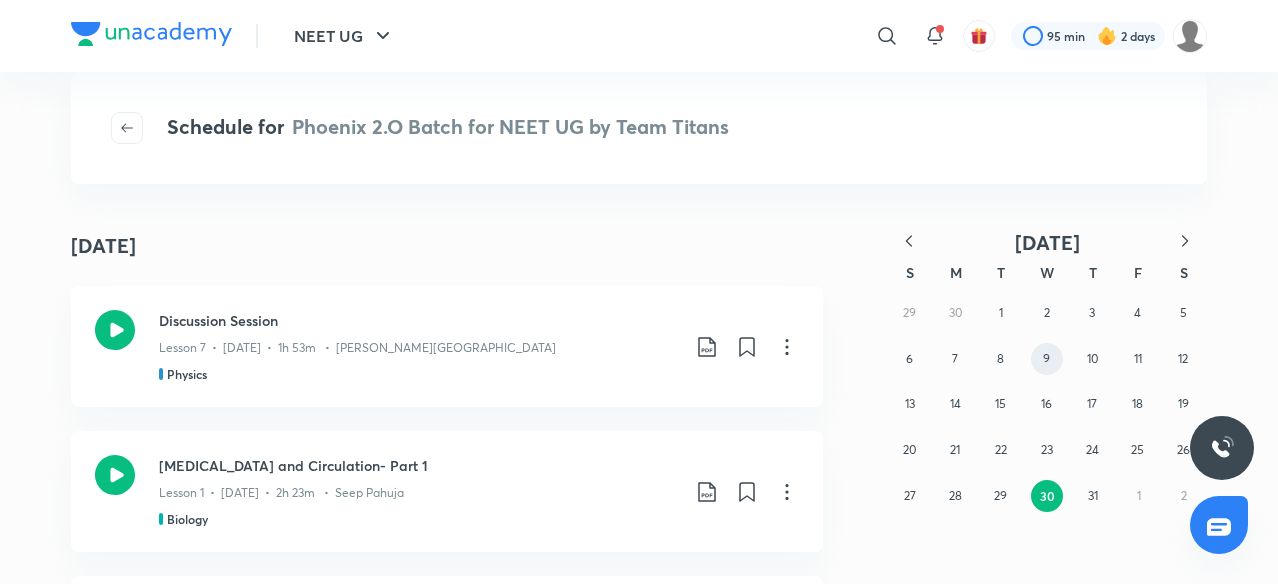 click on "9" at bounding box center (1046, 358) 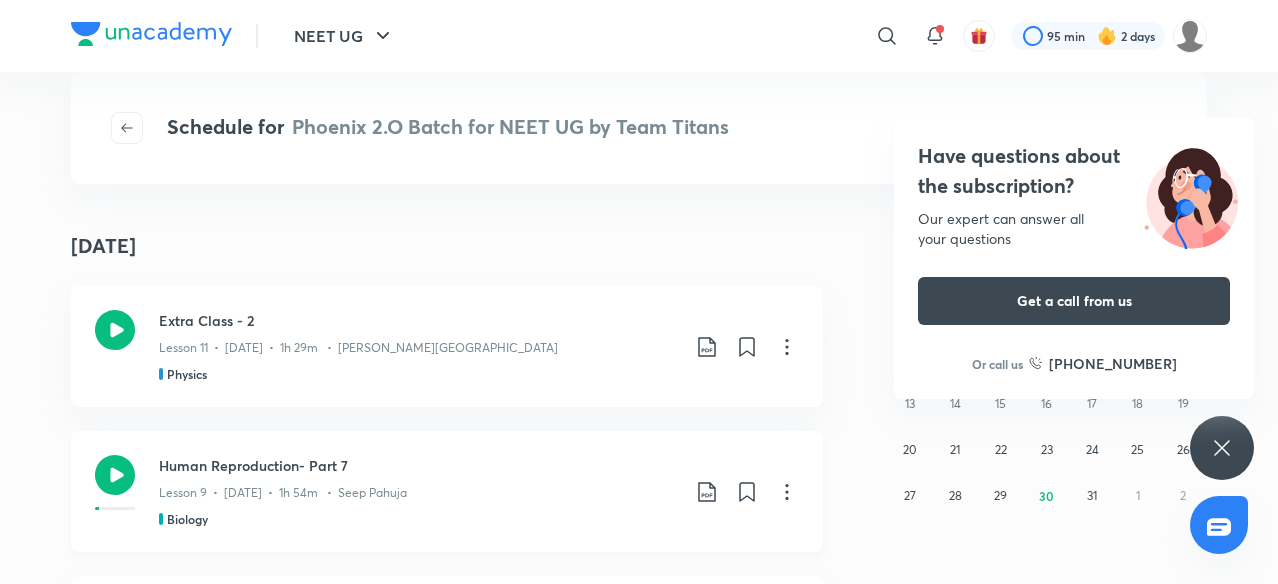 type 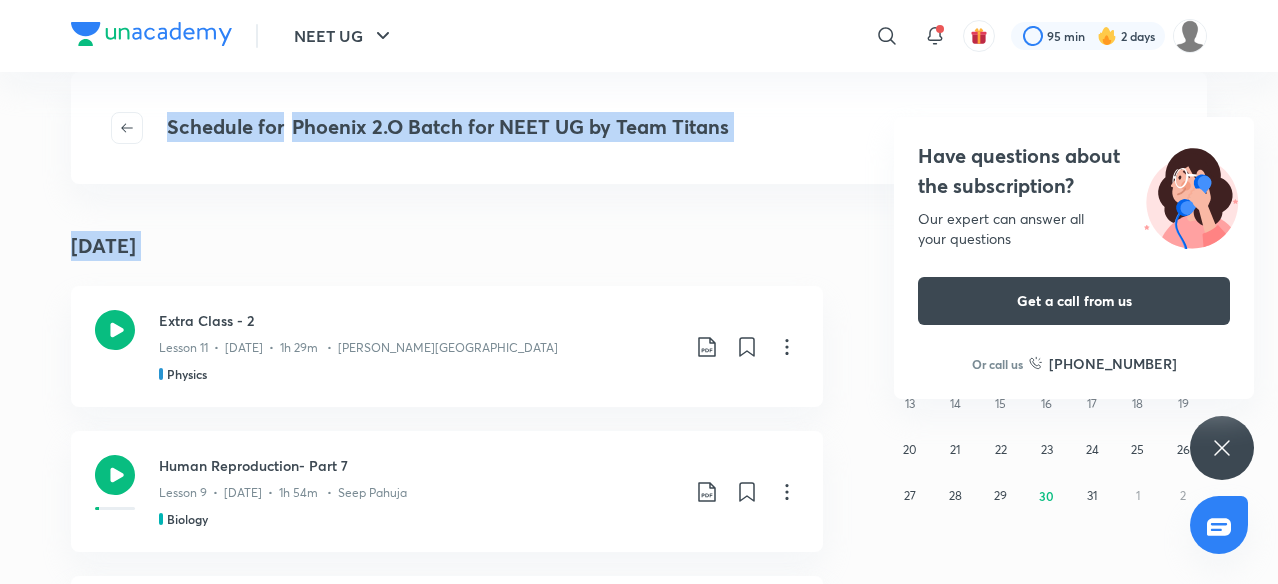 drag, startPoint x: 18, startPoint y: 385, endPoint x: 992, endPoint y: 601, distance: 997.66327 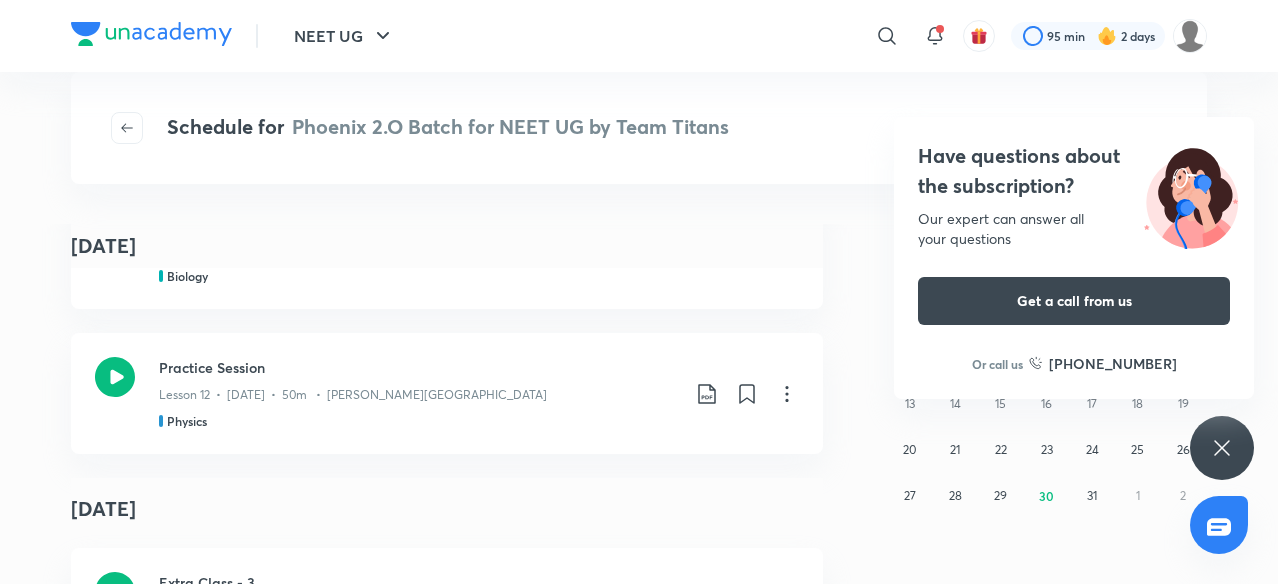 click 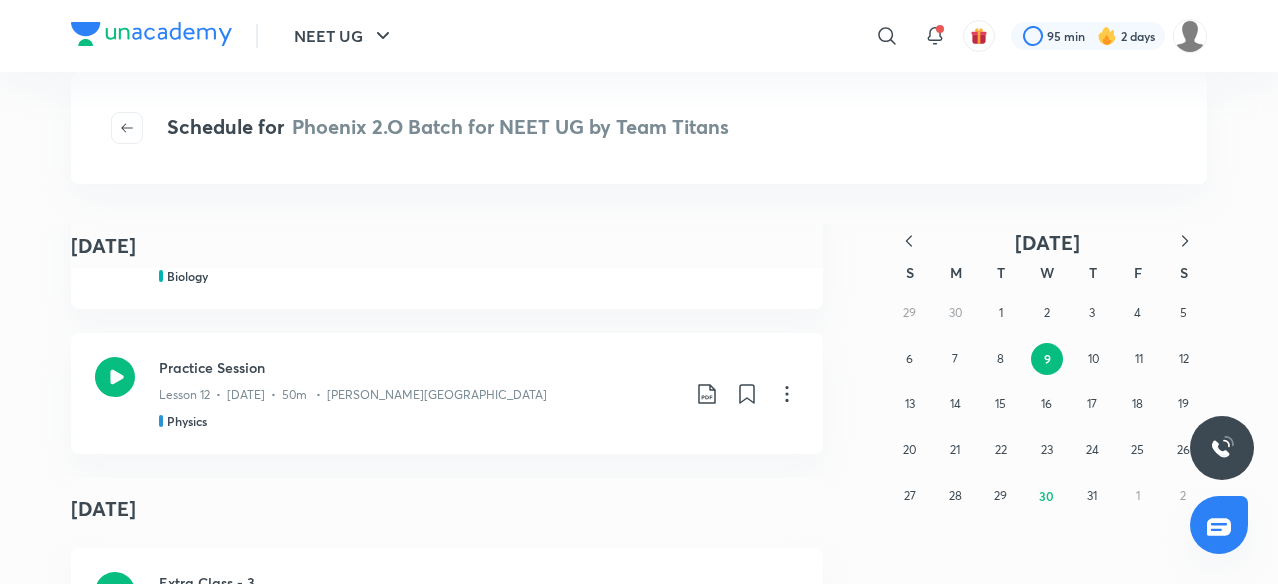 click 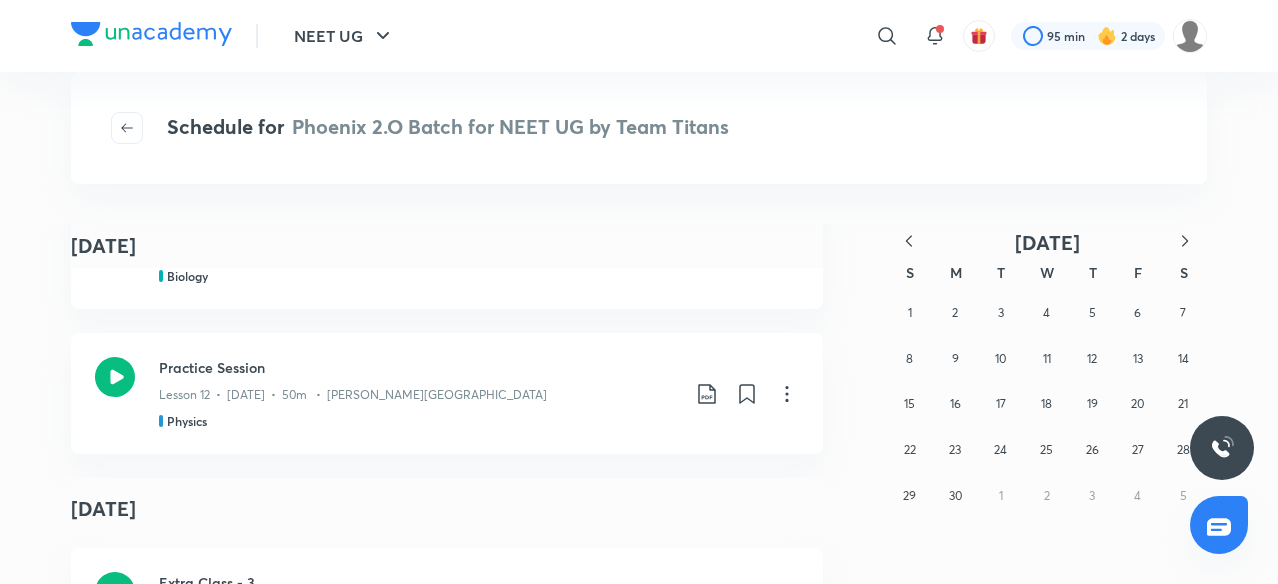 click 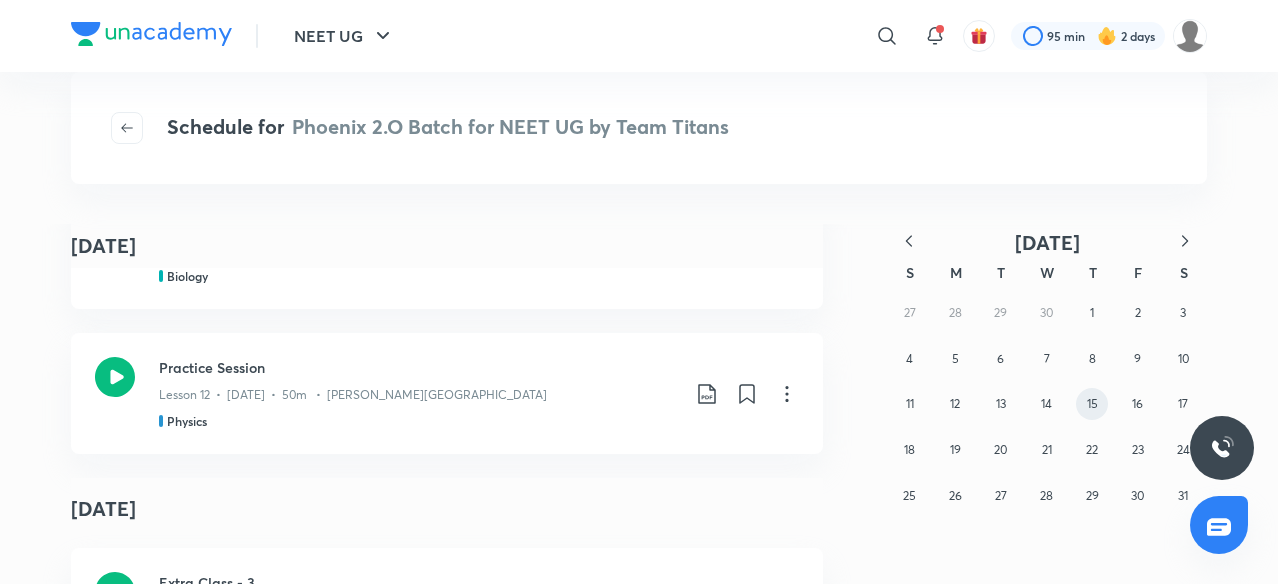click on "15" at bounding box center (1092, 404) 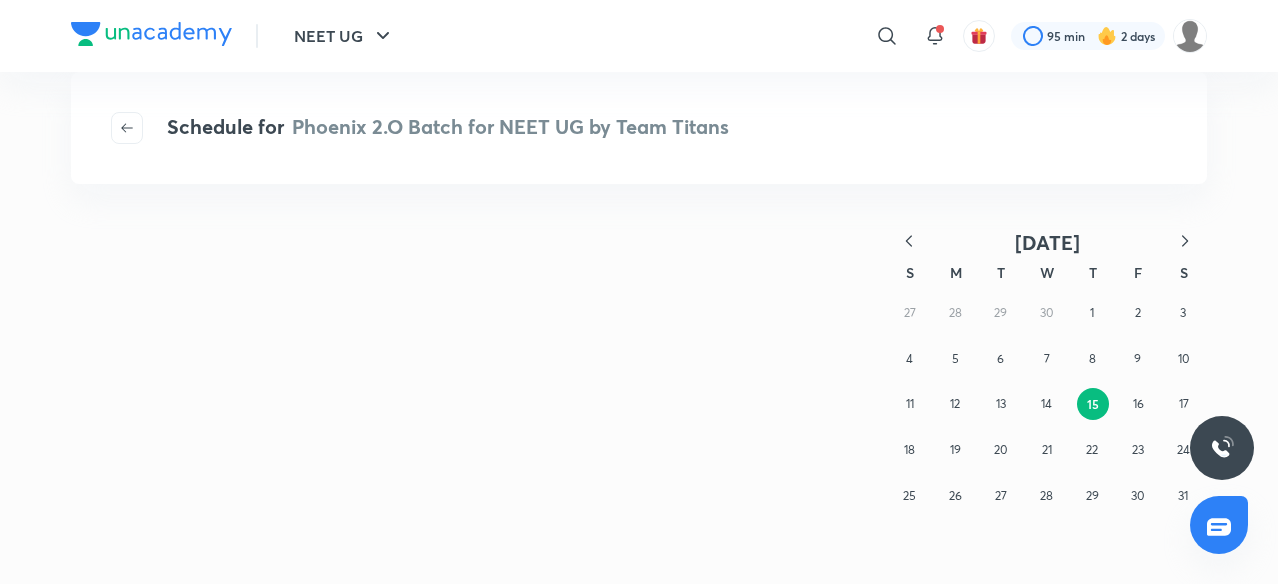 scroll, scrollTop: 0, scrollLeft: 0, axis: both 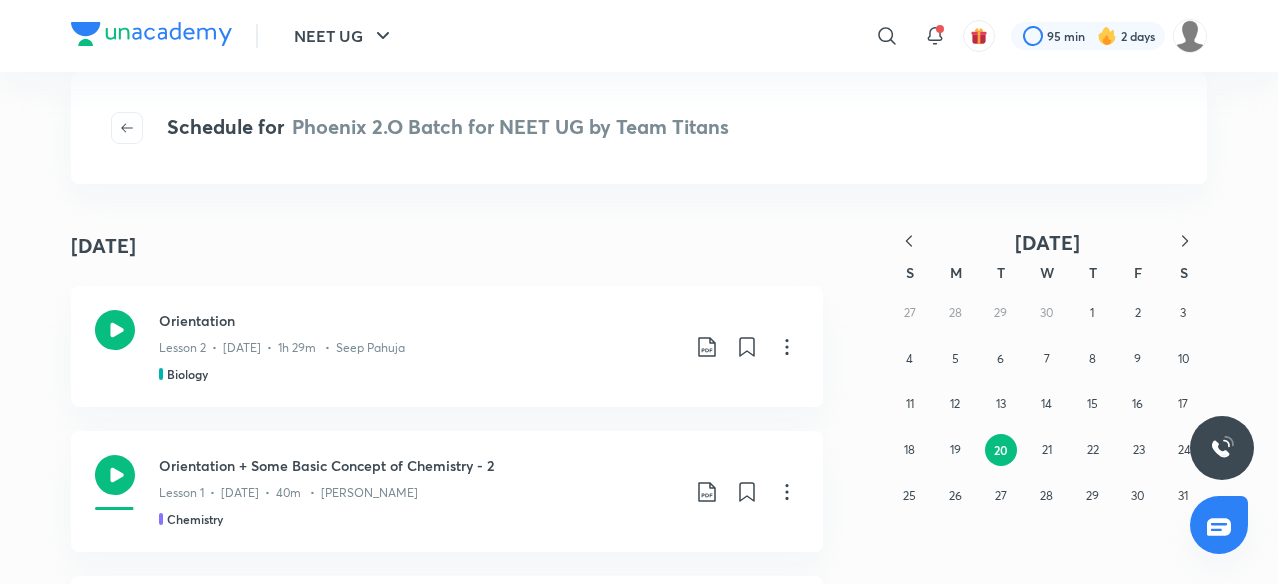 click on "[DATE] S M T W T F S 27 28 29 30 1 2 3 4 5 6 7 8 9 10 11 12 13 14 15 16 17 18 19 20 21 22 23 24 25 26 27 28 29 30 31" at bounding box center [999, 1464] 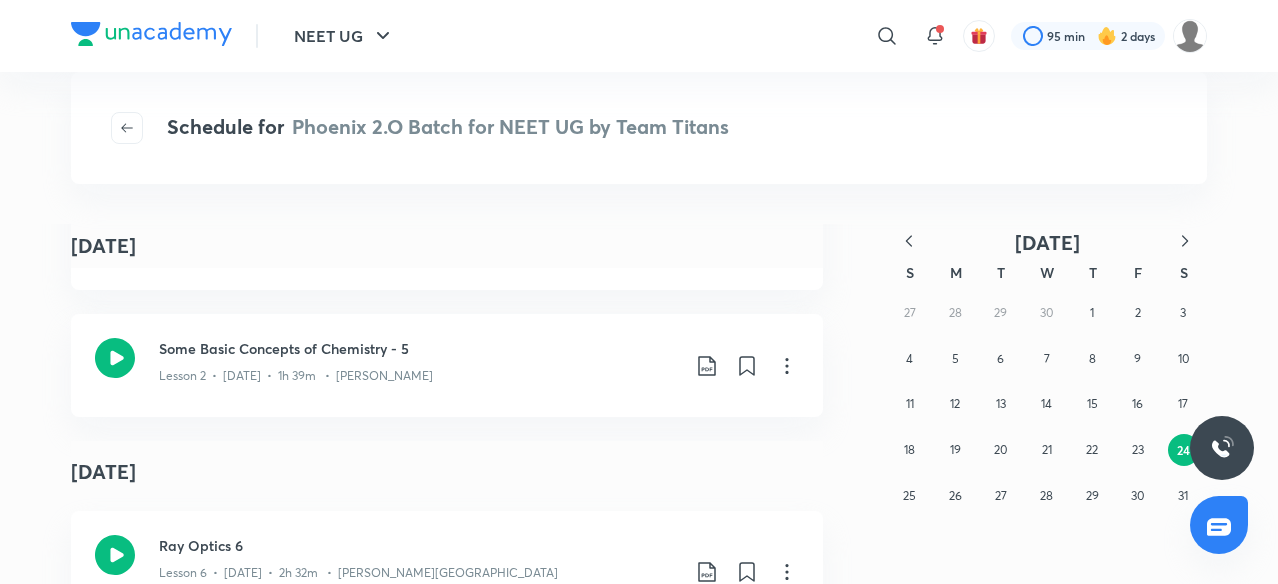 scroll, scrollTop: 5080, scrollLeft: 0, axis: vertical 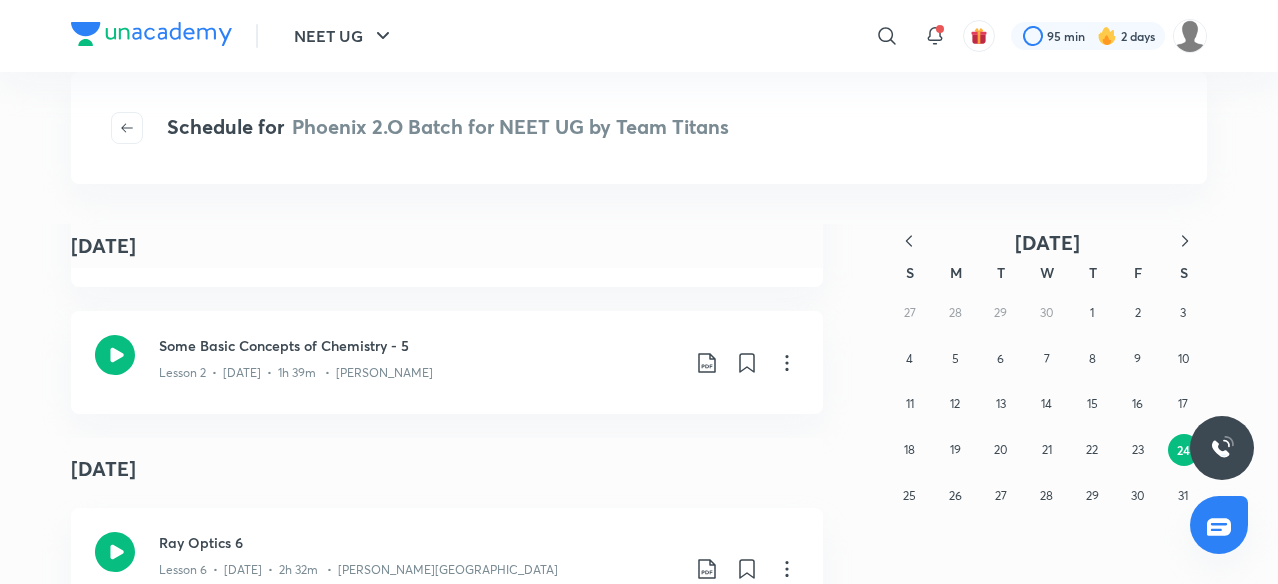 click 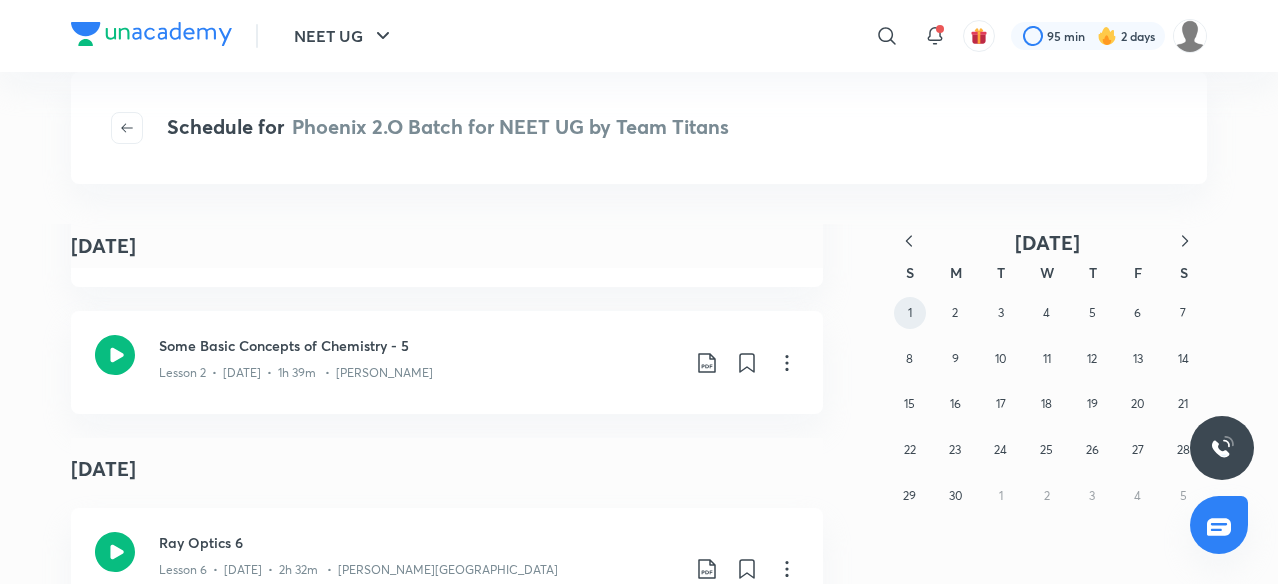click on "1" at bounding box center [910, 313] 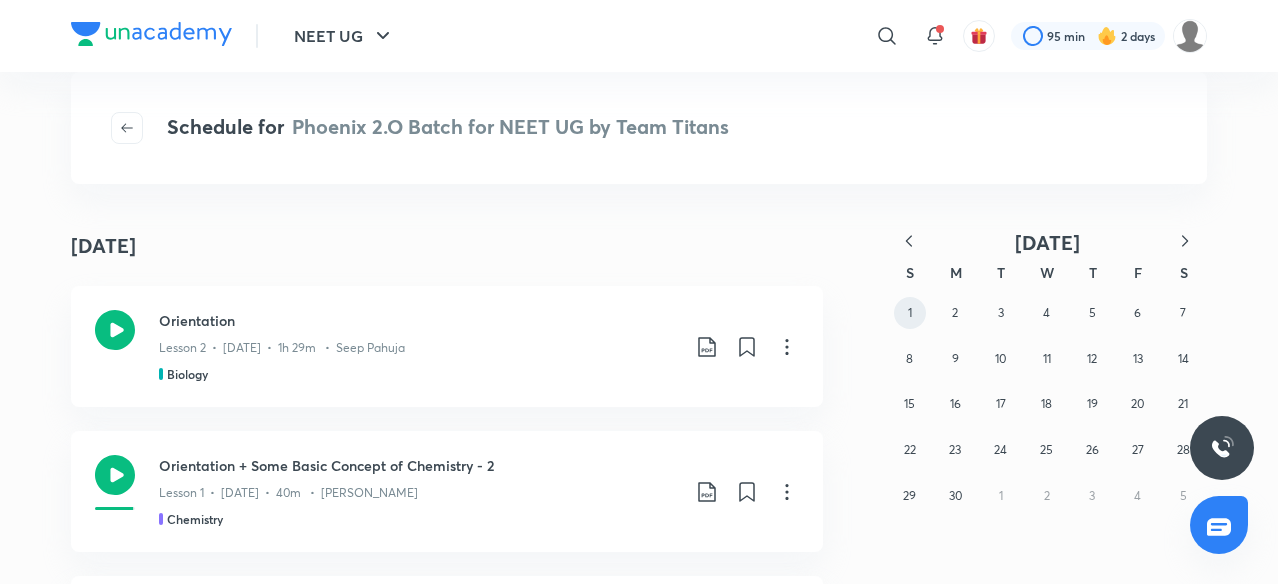 type 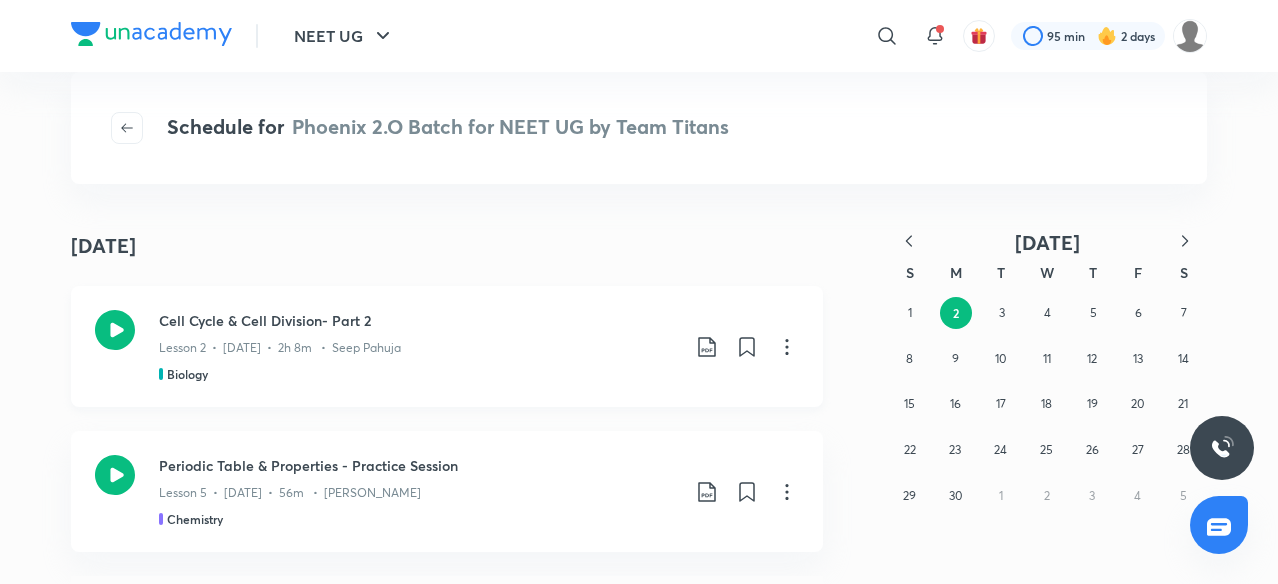 click on "Cell Cycle & Cell Division- Part 2 Lesson 2  •  [DATE]  •  2h 8m   •  Seep Pahuja Biology" at bounding box center (447, 346) 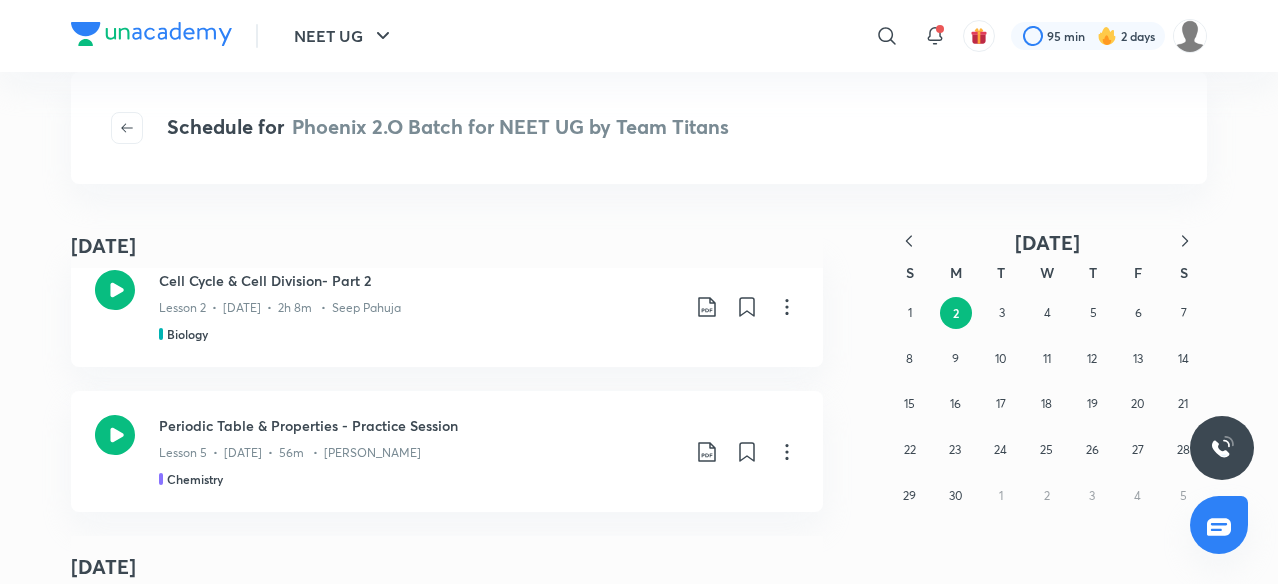 click on "[DATE] [DATE] Cell Cycle & Cell Division- Part 2 Lesson 2  •  [DATE]  •  2h 8m   •  Seep Pahuja Biology Periodic Table & Properties - Practice Session Lesson 5  •  [DATE]  •  56m   •  [PERSON_NAME] Chemistry [DATE] Optical Instruments Lesson 12  •  [DATE]  •  2h 24m   •  [PERSON_NAME] Physics Cell Cycle & Cell Division- Part 3 Lesson 3  •  [DATE]  •  2h   •  Seep Pahuja Biology Periodic Properties - NCERT Reading Lesson 6  •  [DATE]  •  54m   •  [PERSON_NAME] Chemistry Top MCQs- Cell The Unit of life Lesson 1  •  [DATE]  •  1h 4m   •  Seep Pahuja Biology Orientation Practice Session 1 Lesson 1  •  [DATE]  •  31m   •  [PERSON_NAME] Physics [DATE] Beyond NCERT Lesson 13  •  [DATE]  •  2h 29m   •  [PERSON_NAME] Physics Cell Cycle & Cell Division- Part 4 Lesson 4  •  [DATE]  •  1h 37m   •  Seep Pahuja Biology Chemistry Practice Session-1 [DATE] S" at bounding box center (639, 404) 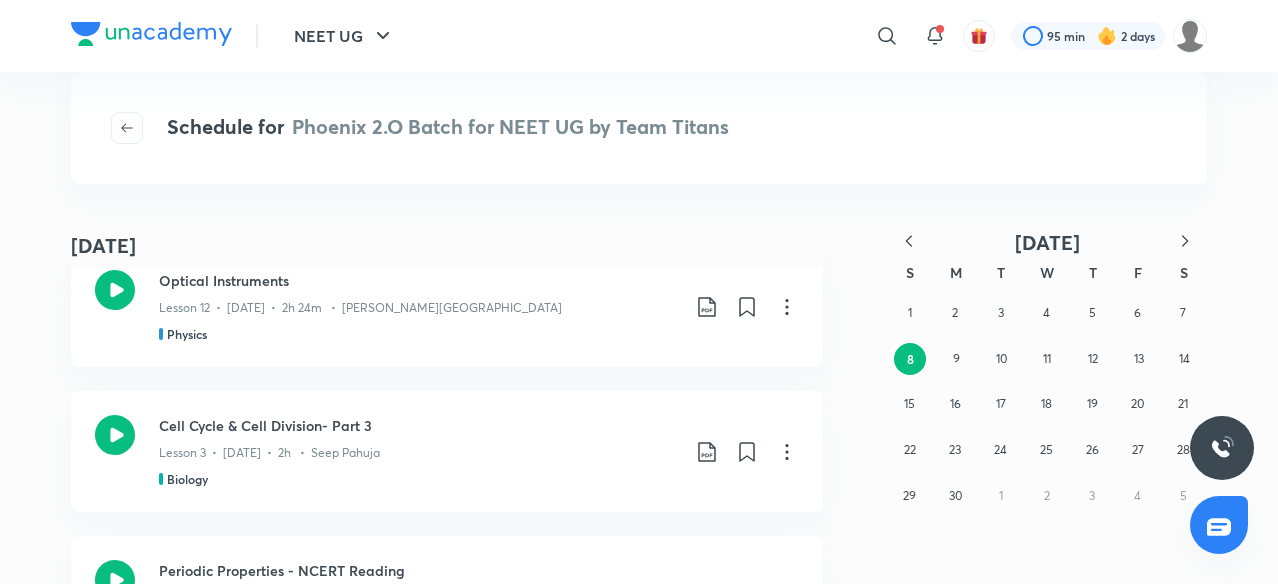 scroll, scrollTop: 8078, scrollLeft: 0, axis: vertical 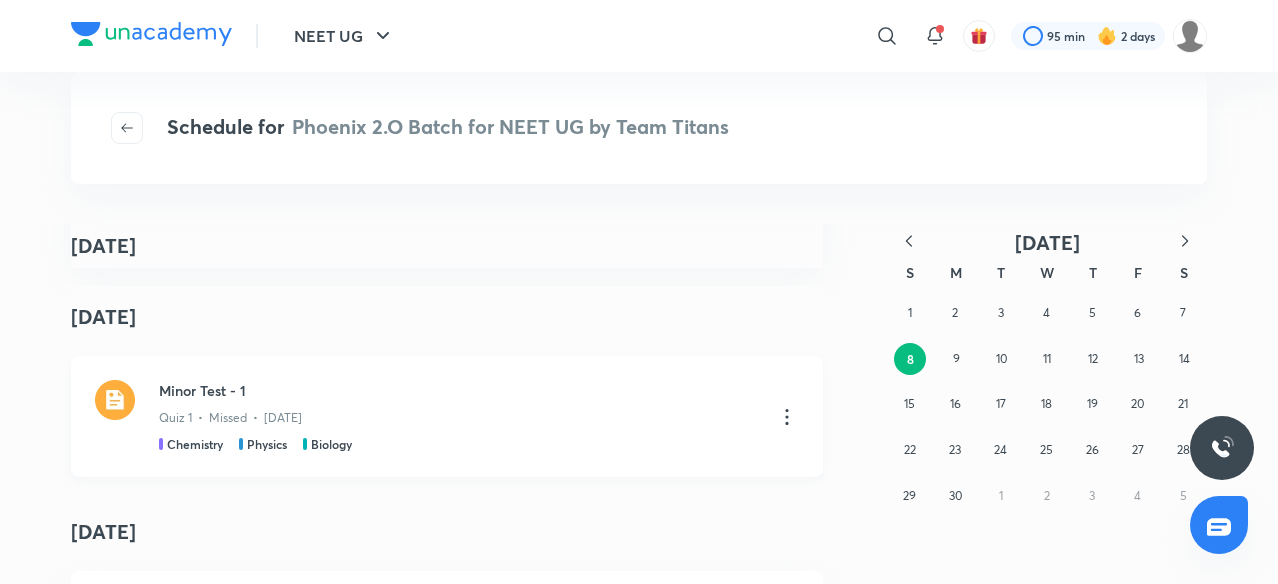click on "Quiz 1  •  Missed  •  [DATE]" at bounding box center (459, 414) 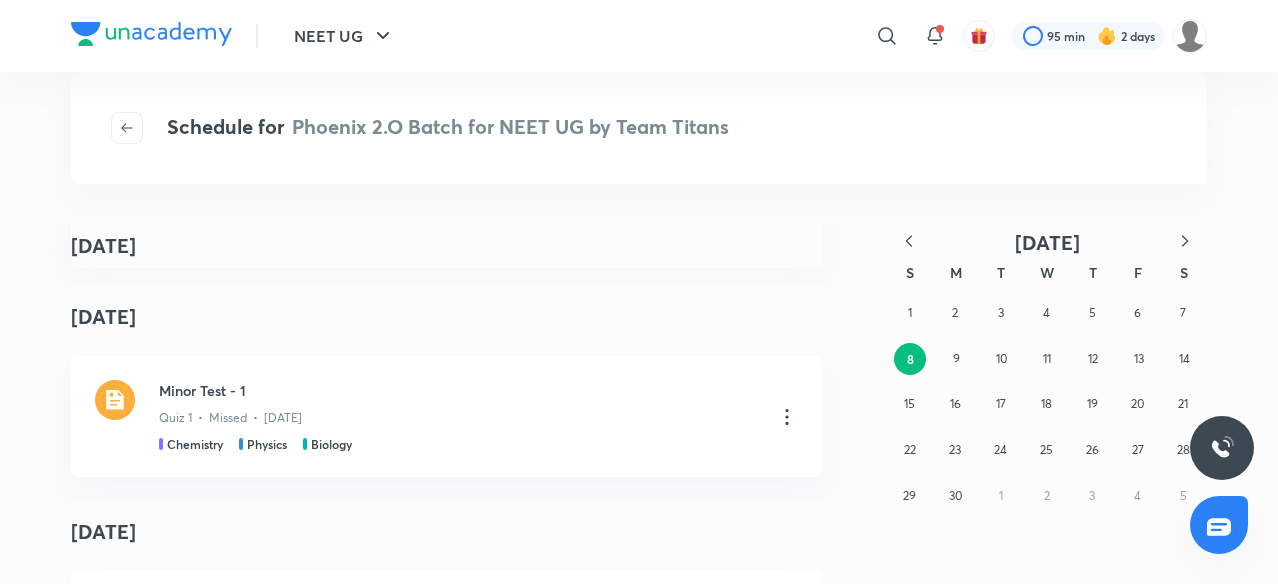 click on "June [DATE] Cell the unit of life - 6 Lesson 7  •  [DATE]  •  1h 53m   •  Seep Pahuja Biology [DATE] Beyond NCERT++ Class was cancelled by the Educator Chemistry Some Basic Concepts of Chemistry - 6 Lesson 3  •  [DATE]  •  1h 14m   •  [PERSON_NAME] [DATE] Ray Optics 7 Lesson 7  •  [DATE]  •  2h 12m   •  [PERSON_NAME] Physics Beyond NCERT ++ Lesson 8  •  [DATE]  •  1h 53m   •  Seep Pahuja Biology NCERT Reading - Mole Concept Lesson 4  •  [DATE]  •  1h 39m   •  [PERSON_NAME] [DATE] Ray Optics 8 Lesson 8  •  [DATE]  •  2h 35m   •  [PERSON_NAME] Physics Periodic Table & Properties - 1 Lesson 1  •  [DATE]  •  1h 25m   •  [PERSON_NAME] Chemistry [DATE] Beyond NCERT++ Lesson 9  •  [DATE]  •  2h 42m   •  [PERSON_NAME] Physics Periodic Table & Properties - 2 Lesson 2  •  [DATE]  •  1h 29m   •  [PERSON_NAME] Chemistry [DATE] Ray Optics [DATE]" at bounding box center (639, 404) 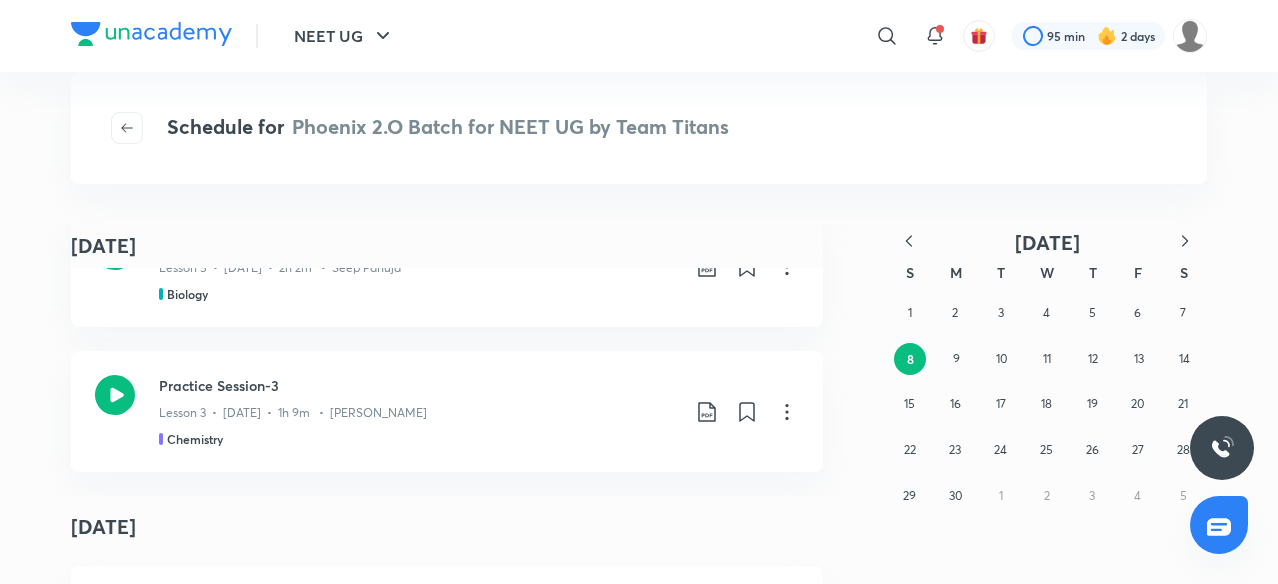 scroll, scrollTop: 10838, scrollLeft: 0, axis: vertical 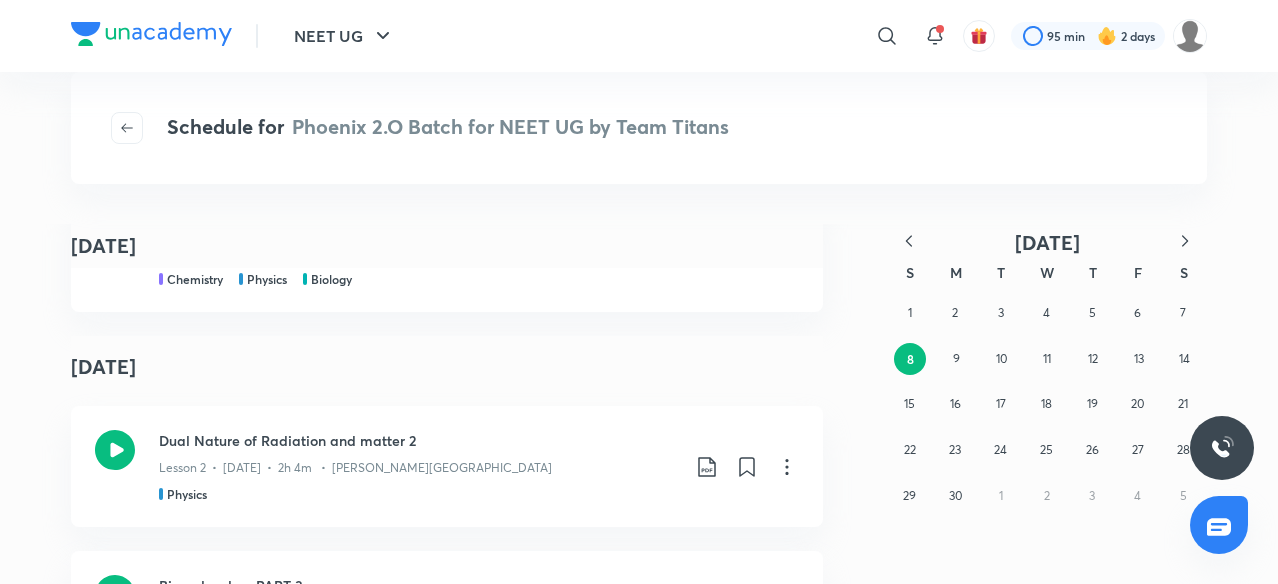 click on "1 2 3 4 5 6 7 8 9 10 11 12 13 14 15 16 17 18 19 20 21 22 23 24 25 26 27 28 29 30 1 2 3 4 5" at bounding box center [1047, 404] 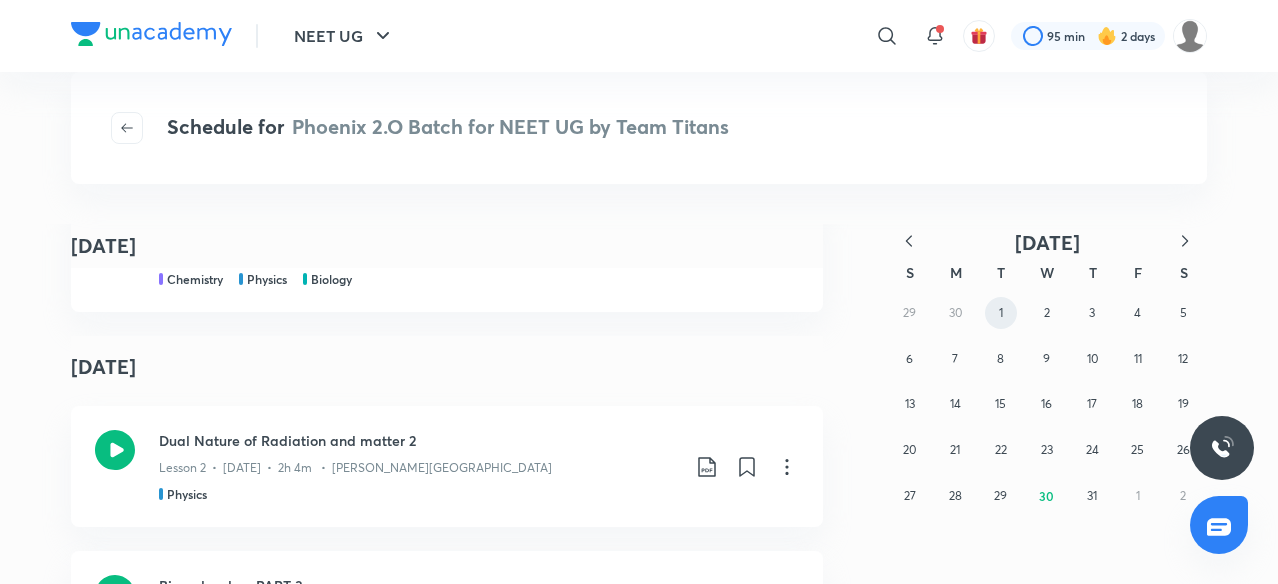 click on "1" at bounding box center [1001, 313] 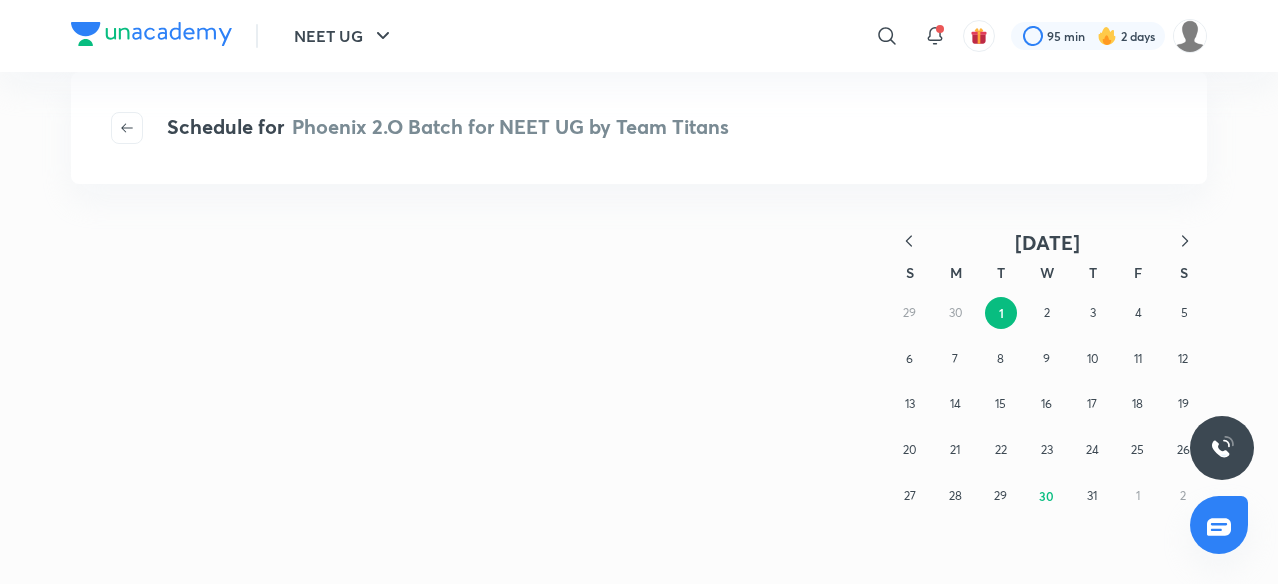 type 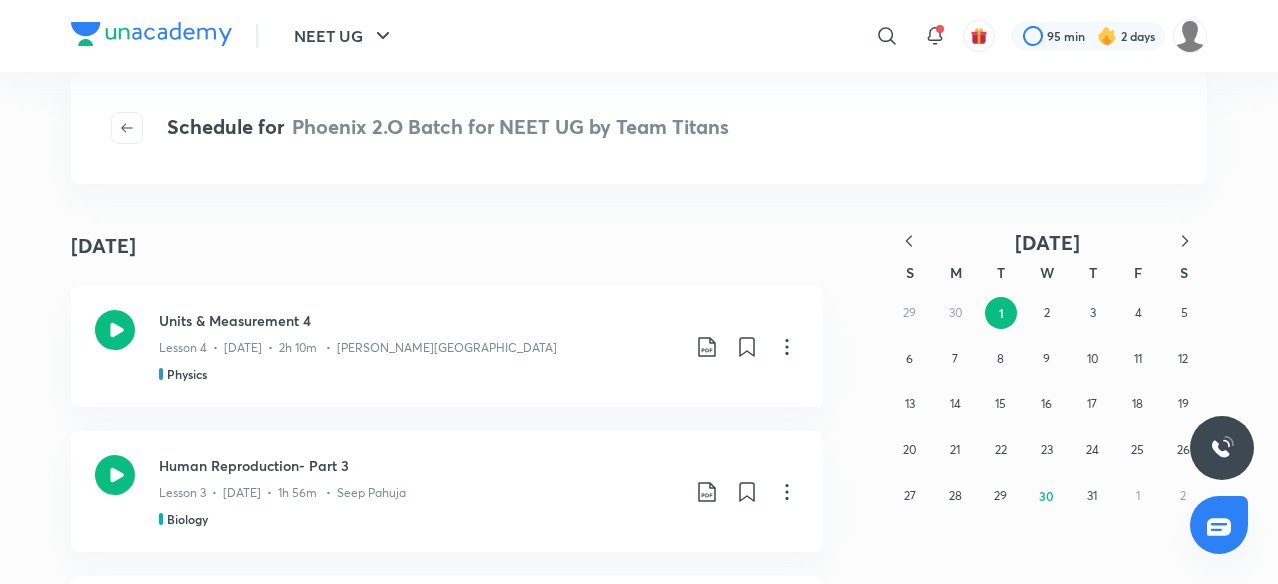 click on "[DATE] [DATE] Units & Measurement 4 Lesson 4  •  [DATE]  •  2h 10m   •  [PERSON_NAME] Physics Human Reproduction- Part 3 Lesson 3  •  [DATE]  •  1h 56m   •  Seep Pahuja Biology Atomic Structure - 5 Lesson 5  •  [DATE]  •  1h 40m   •  [PERSON_NAME] Chemistry Units & Measurement 1 Lesson 6  •  [DATE]  •  1h 16m   •  [PERSON_NAME] Physics Ray Optics - 4 Lesson 9  •  [DATE]  •  2h 2m   •  [PERSON_NAME] Physics [DATE] NCERT BEYOND ++ Lesson 5  •  [DATE]  •  1h 31m   •  [PERSON_NAME] Physics Atomic Structure - 6 Lesson 7  •  [DATE]  •  1h 57m   •  [PERSON_NAME] Chemistry Motion in a Straight Line 4 Lesson 4  •  [DATE]  •  1h 18m   •  [PERSON_NAME] Physics [DATE] Errors Lesson 7  •  [DATE]  •  1h 55m   •  [PERSON_NAME] Physics Human Reproduction- Part 4 Lesson 4  •  [DATE]  •  2h 10m   •  Seep Pahuja Biology Chemistry" at bounding box center (447, 1443) 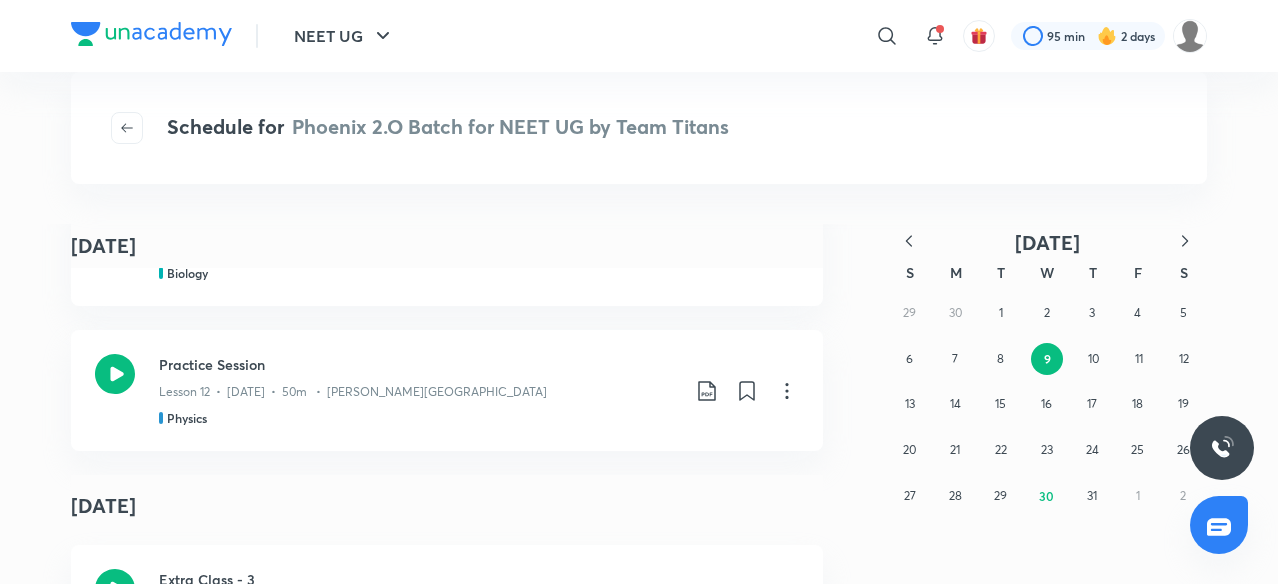 scroll, scrollTop: 4520, scrollLeft: 0, axis: vertical 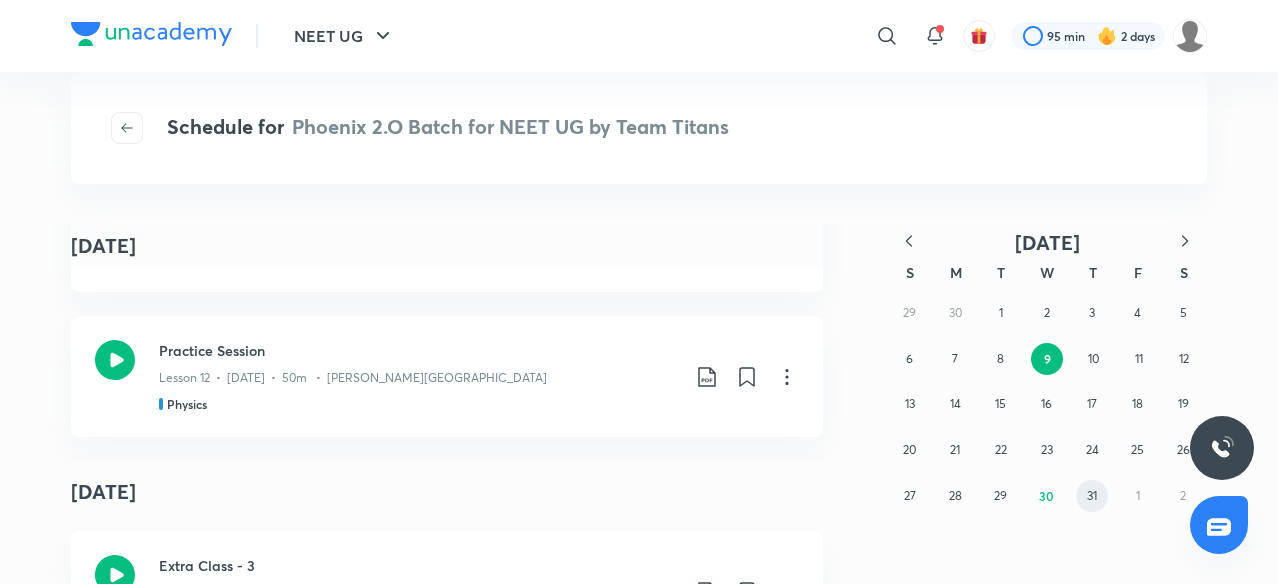 click on "31" at bounding box center [1092, 496] 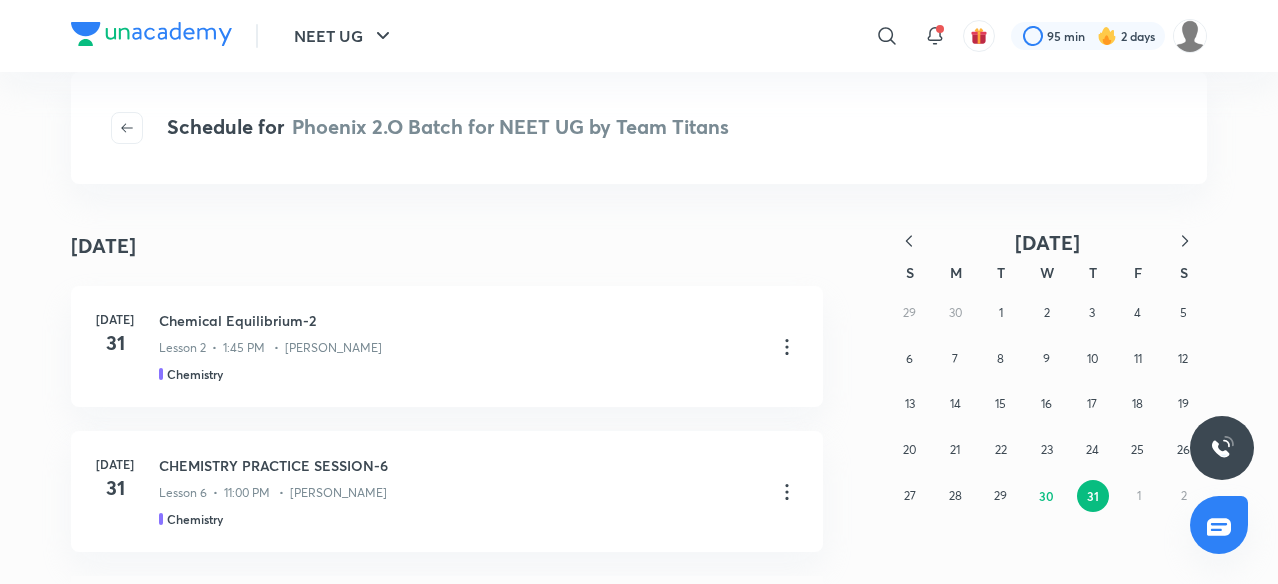 click on "[DATE] July [DATE] Chemical Equilibrium-2 Lesson 2  •  1:45 PM   •  [PERSON_NAME] Chemistry [DATE] CHEMISTRY PRACTICE SESSION-6 Lesson 6  •  11:00 PM   •  [PERSON_NAME] Chemistry [DATE] [DATE] [MEDICAL_DATA] and Circulation- Part 2 Lesson 2  •  11:30 AM   •  Seep Pahuja Biology [DATE] Chemical Equilibrium-3 Lesson 3  •  1:45 PM   •  [PERSON_NAME] Chemistry [DATE] [DATE] Chemical Equilibrium-4 Lesson 4  •  1:45 PM   •  [PERSON_NAME] Chemistry [DATE] [DATE] Semiconductors 4 Lesson 1  •  3:54 PM   •  [PERSON_NAME] Physics [DATE] [DATE] Chemical Equilibrium-5 Lesson 5  •  1:45 PM   •  [PERSON_NAME] Chemistry [DATE] CHEMISTRY PRACTICE SESSION-7 Lesson 7  •  11:00 PM   •  [PERSON_NAME] Chemistry [DATE] [DATE] [MEDICAL_DATA] and Circulation- Part 3 Lesson 3  •  11:30 AM   •  Seep Pahuja Biology [DATE] Chemical Equilibrium-6 Lesson 6  •  1:45 PM   •  [PERSON_NAME] Chemistry [DATE] Biology" at bounding box center [639, 1622] 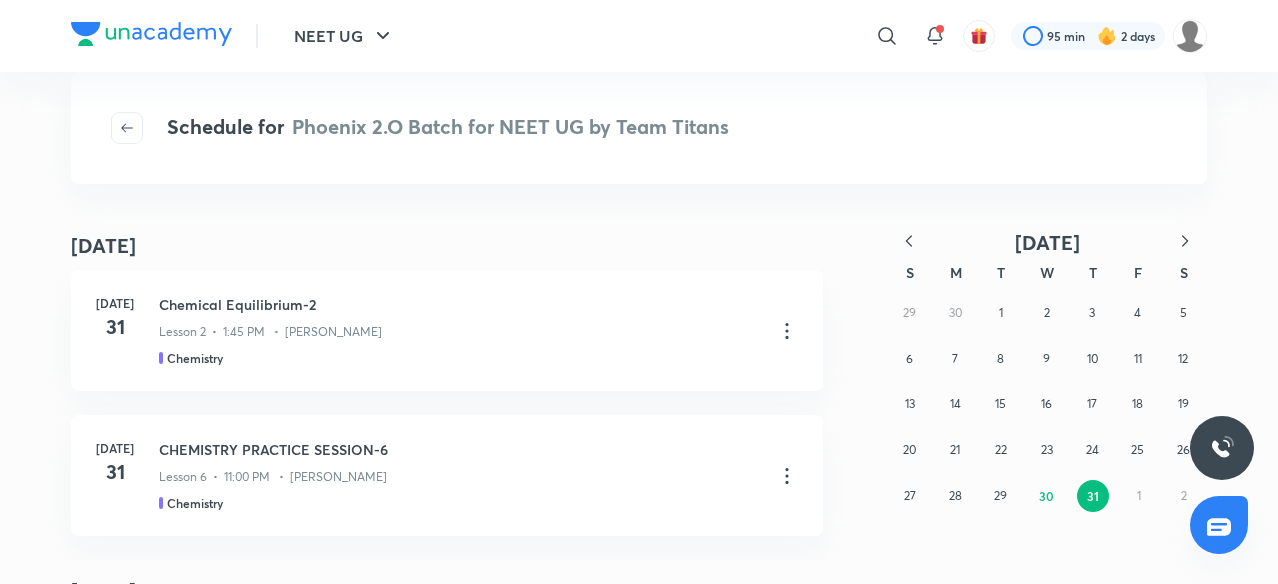 scroll, scrollTop: 0, scrollLeft: 0, axis: both 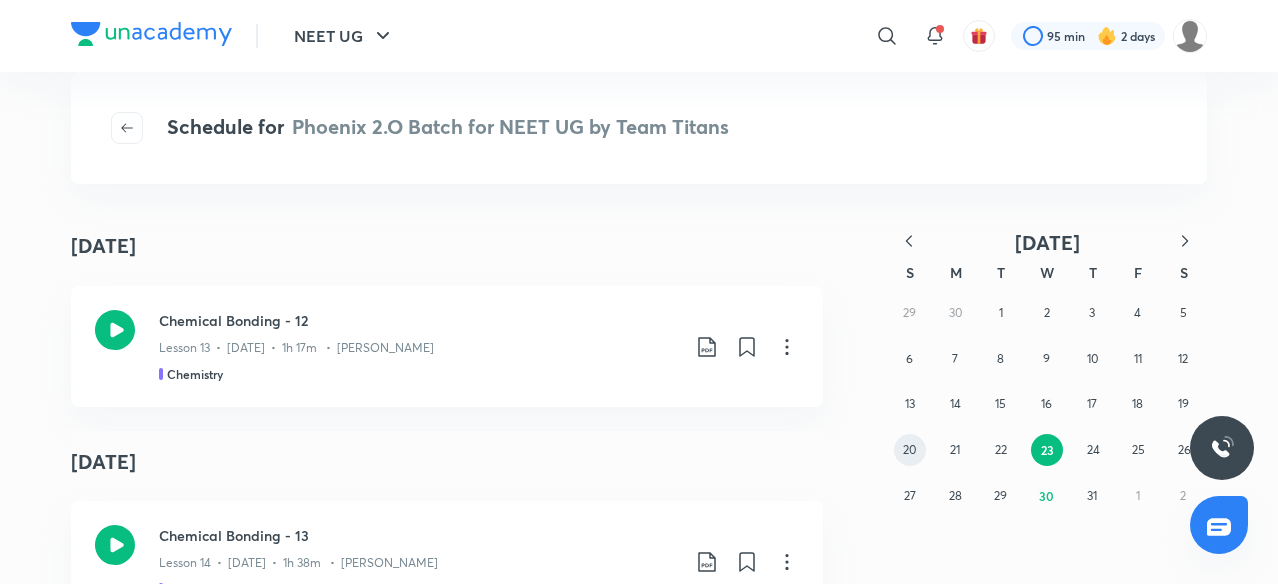 click on "20" at bounding box center (909, 449) 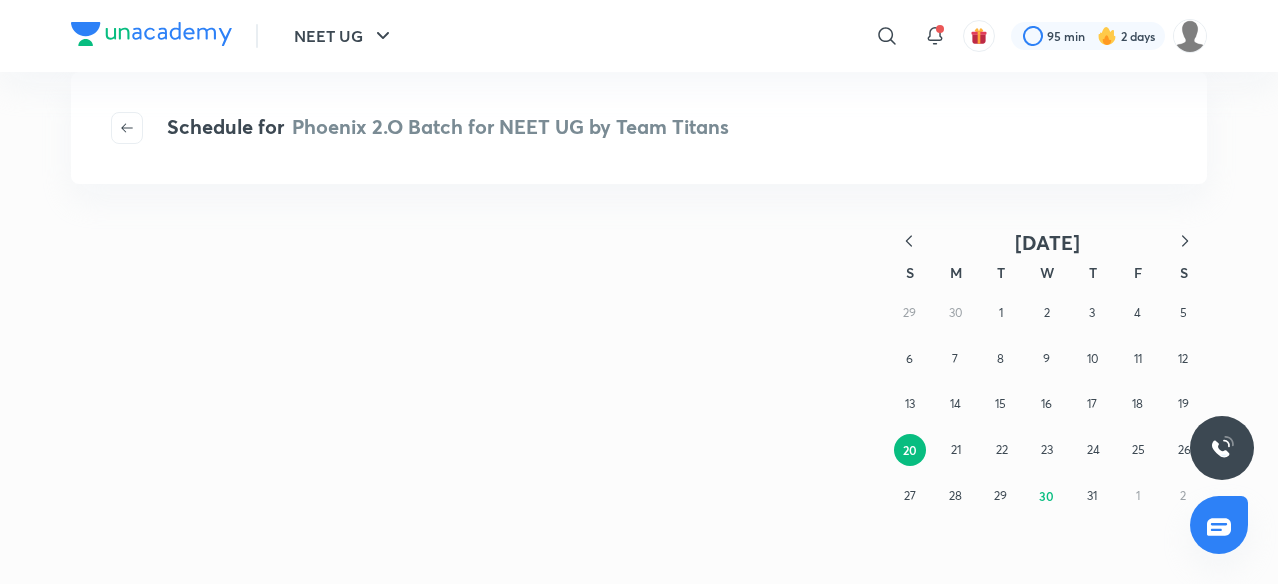 click on "20" at bounding box center [910, 450] 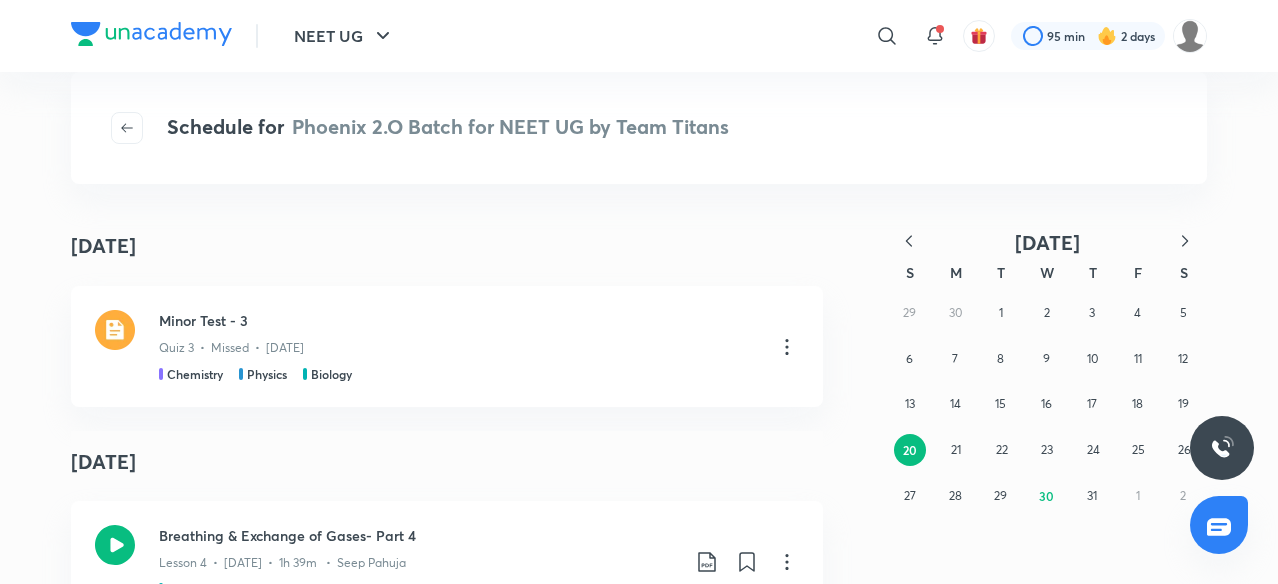click on "July [DATE] [MEDICAL_DATA] - 3 Quiz 3  •  Missed  •  [DATE] Chemistry Physics Biology [DATE] Breathing & Exchange of Gases- Part 4 Lesson 4  •  [DATE]  •  1h 39m   •  Seep Pahuja Biology Chemical Bonding - 10 Lesson 10  •  [DATE]  •  1h 37m   •  [PERSON_NAME] Chemistry CHEMISTRY PRACTICE SESSION-3 Lesson 3  •  [DATE]  •  1h 8m   •  [PERSON_NAME] Chemistry [DATE] Breathing & Exchange of Gases- Part 5 Lesson 5  •  [DATE]  •  2h 11m   •  Seep Pahuja Biology [DATE] Chemical Bonding - 11 Class was cancelled by the Educator Chemistry Chemical Bonding - 11 cont Lesson 12  •  [DATE]  •  47m   •  [PERSON_NAME] Chemistry Dual Nature Booster Questions Lesson 13  •  [DATE]  •  1h 50m   •  [PERSON_NAME] Physics [DATE] Chemical Bonding - 12 Lesson 13  •  [DATE]  •  1h 17m   •  [PERSON_NAME] Chemistry [DATE] Chemical Bonding - 13 Chemistry CHEMISTRY PRACTICE SESSION-4" at bounding box center (447, 1539) 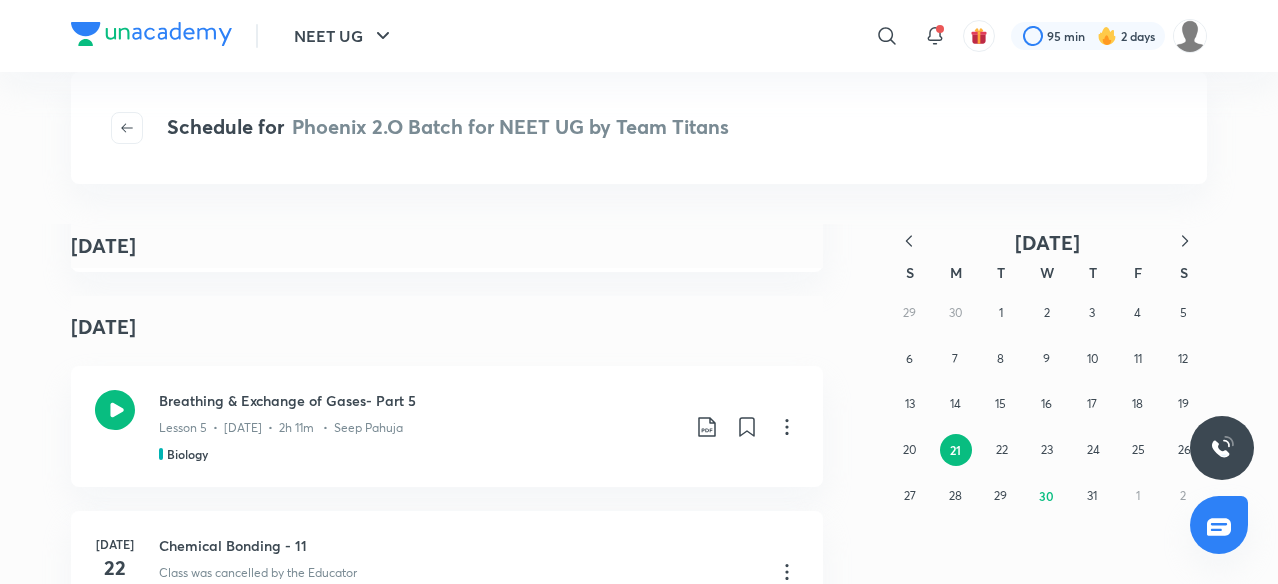 scroll, scrollTop: 690, scrollLeft: 0, axis: vertical 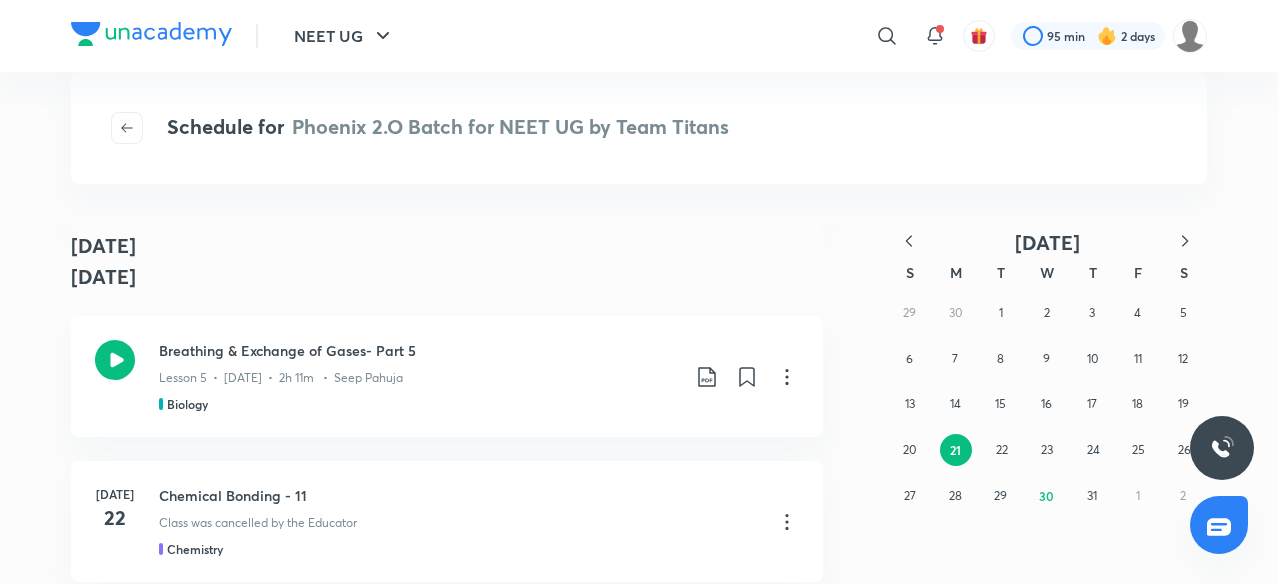 click on "Breathing & Exchange of Gases- Part 5 Lesson 5  •  [DATE]  •  2h 11m   •  Seep Pahuja Biology" at bounding box center [447, 376] 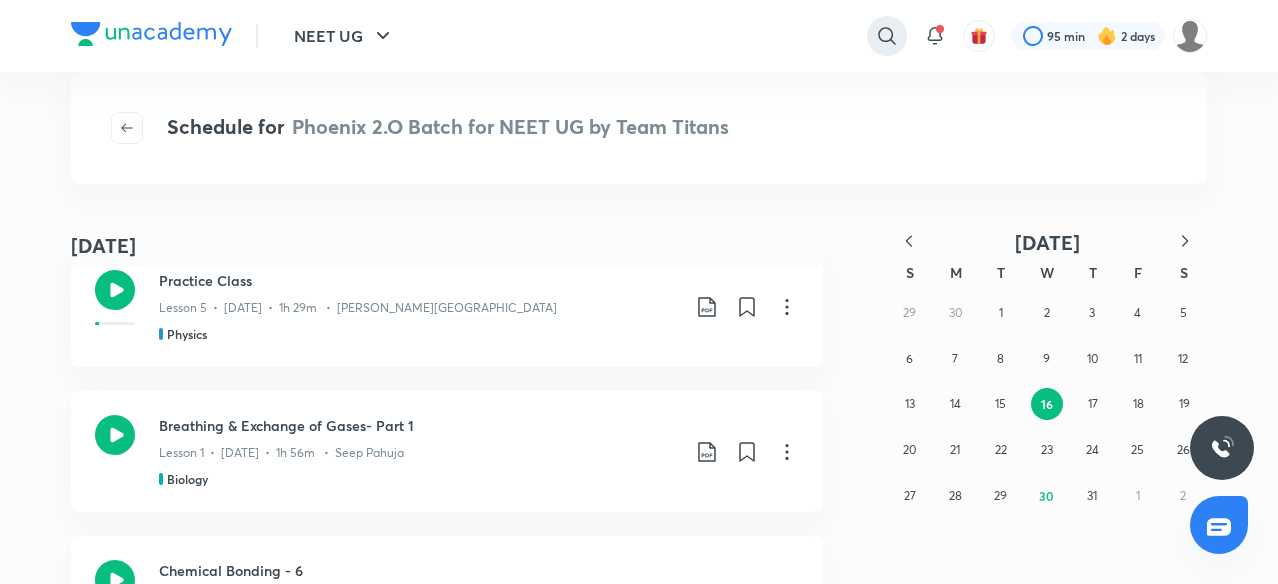 scroll, scrollTop: 13146, scrollLeft: 0, axis: vertical 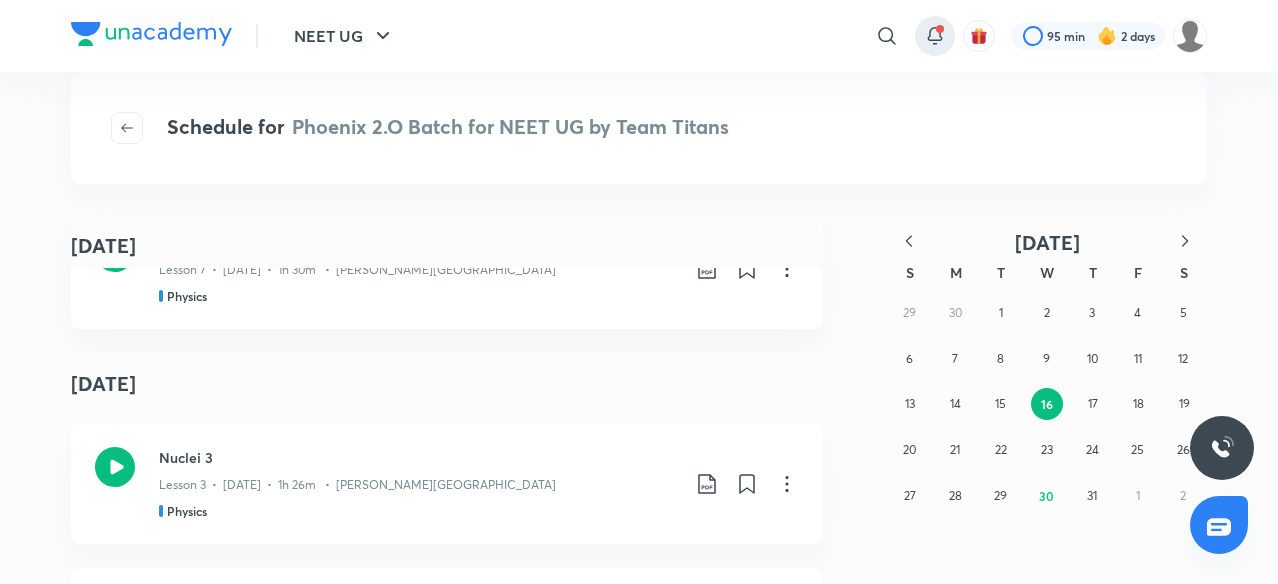 click 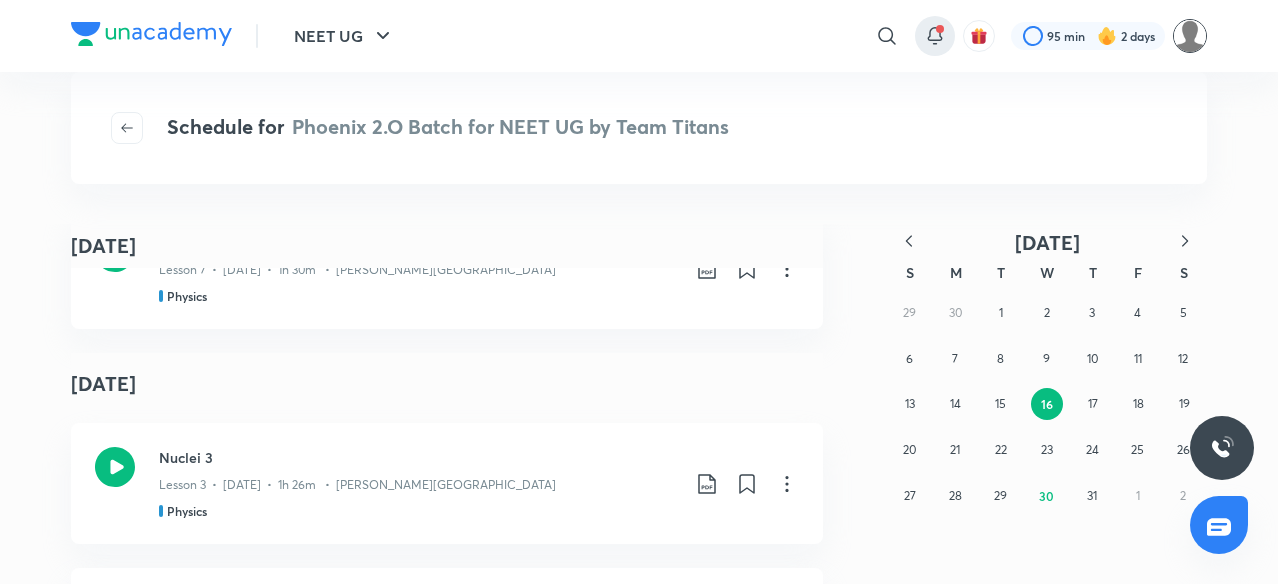 click at bounding box center (1190, 36) 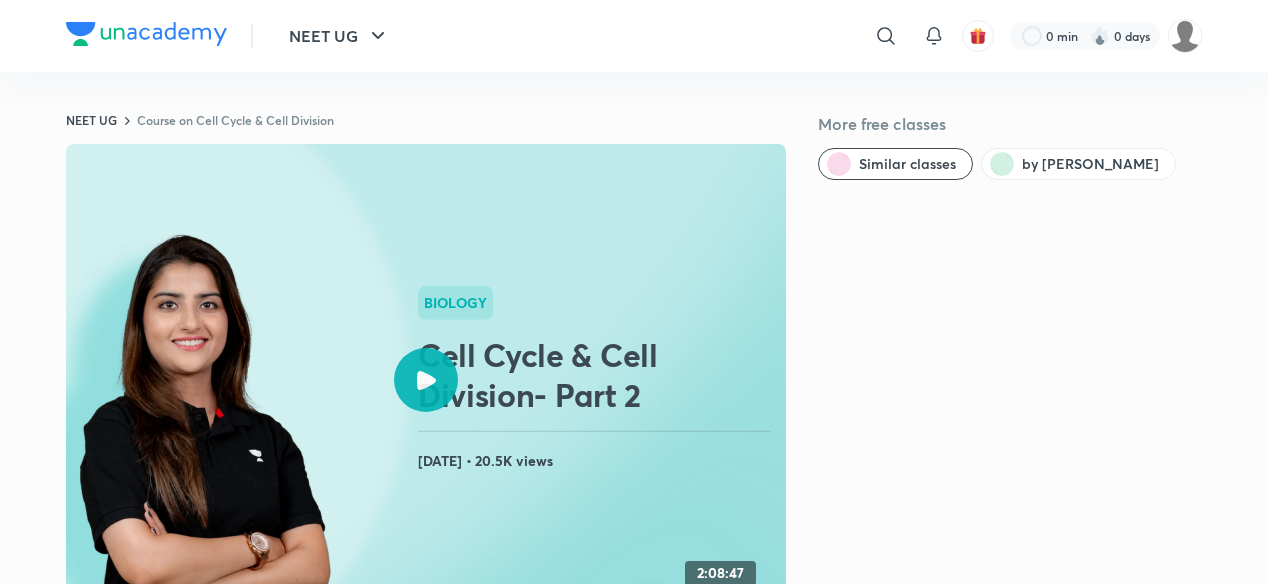 scroll, scrollTop: 118, scrollLeft: 0, axis: vertical 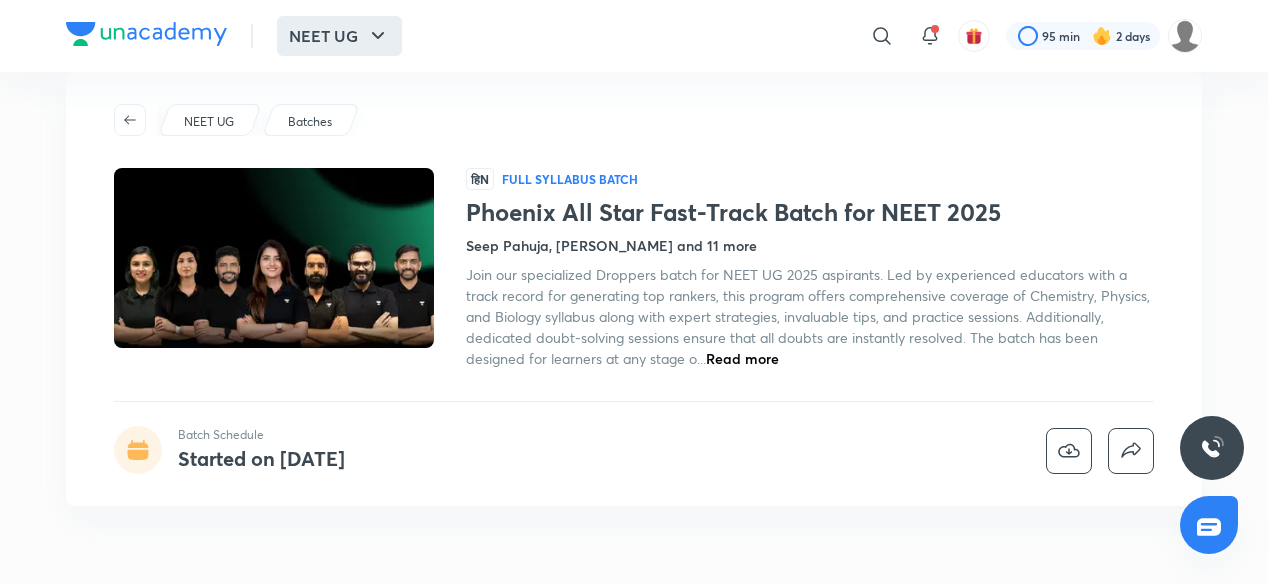 click on "NEET UG" at bounding box center [339, 36] 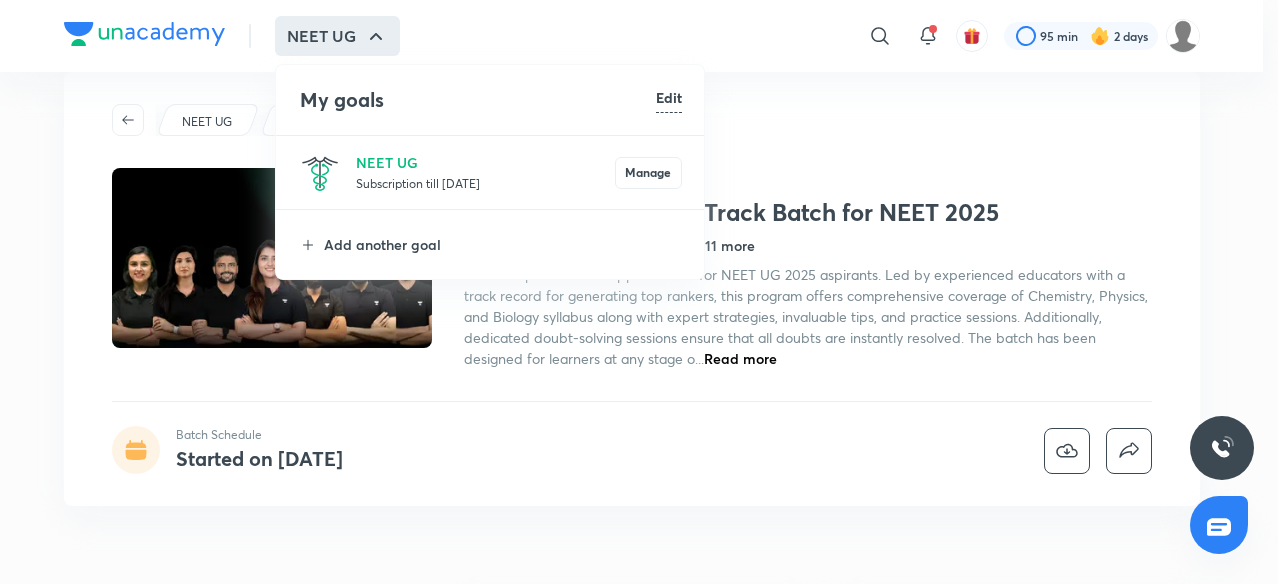 click at bounding box center [639, 292] 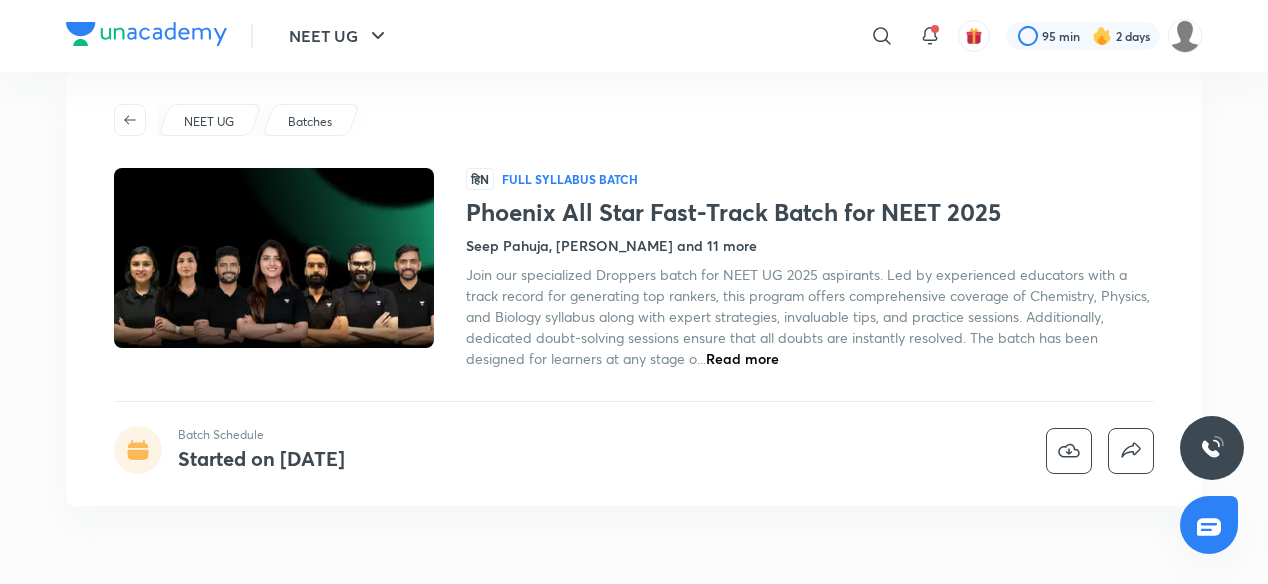 click on "Phoenix All Star Fast-Track Batch for NEET 2025 Batch Schedule Started on Nov 9 NEET UG Batches हिN Full Syllabus Batch Phoenix All Star Fast-Track Batch for NEET 2025  Seep Pahuja, Prateek Jain and 11 more Join our specialized Droppers batch for NEET UG 2025 aspirants. Led by experienced educators with a track record for generating top rankers, this program offers comprehensive coverage of Chemistry, Physics, and Biology syllabus along with expert strategies, invaluable tips, and practice sessions. Additionally, dedicated doubt-solving sessions ensure that all doubts are instantly resolved. The batch has been designed for learners at any stage o...  Read more Batch Schedule Started on Nov 9 About All the learning material you get when you join this batch Download brochure Live classes 450 Mock tests 14 Language of teaching Hinglish Access ends on 30 Jun 2025 Test Series Phoenix All Star Fast-Track Batch Test for NEET 2025 Ended on Apr 27 Educators MASTER Seep Pahuja 107M Watch Mins 269K Followers MASTER" at bounding box center (634, 1733) 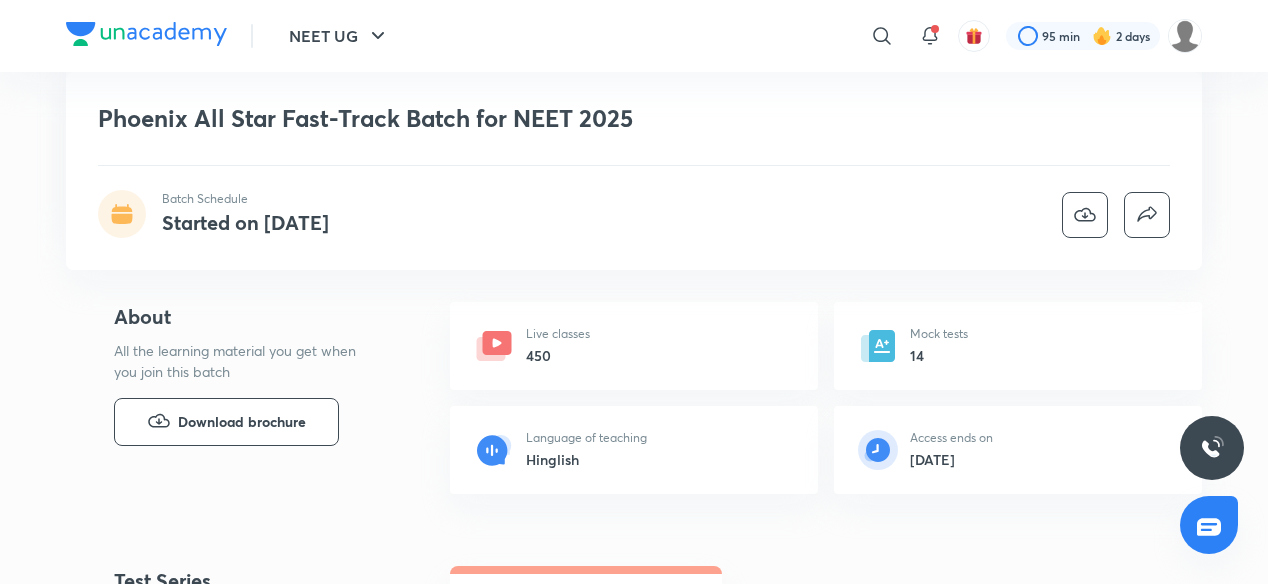 scroll, scrollTop: 520, scrollLeft: 0, axis: vertical 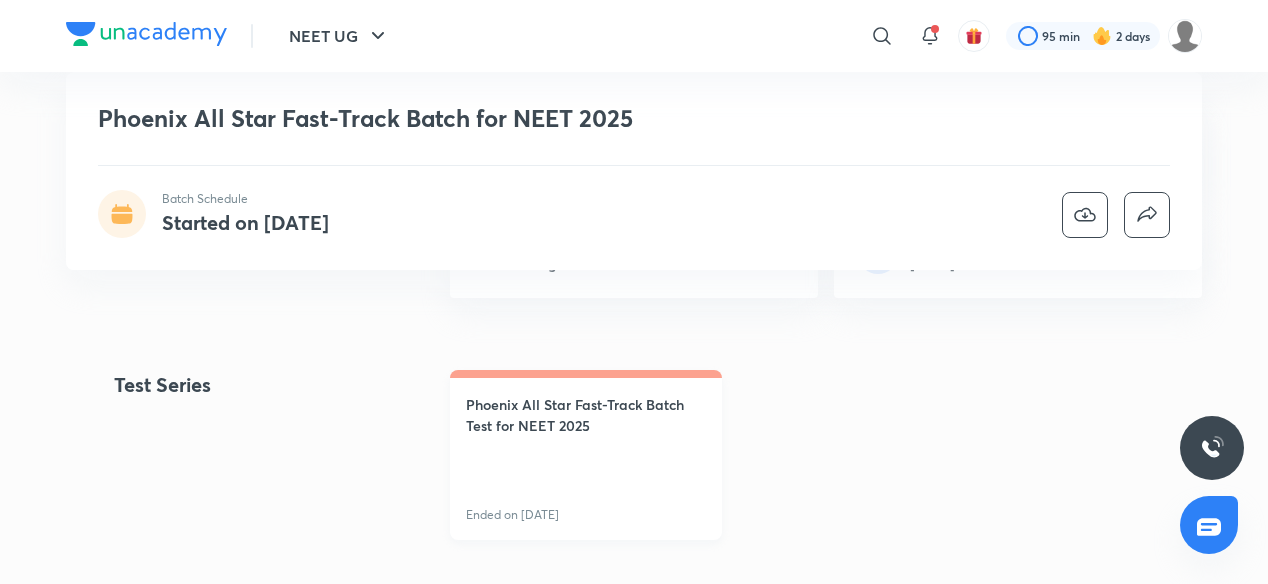 click on "Phoenix All Star Fast-Track Batch Test for NEET 2025 Ended on [DATE]" at bounding box center (586, 455) 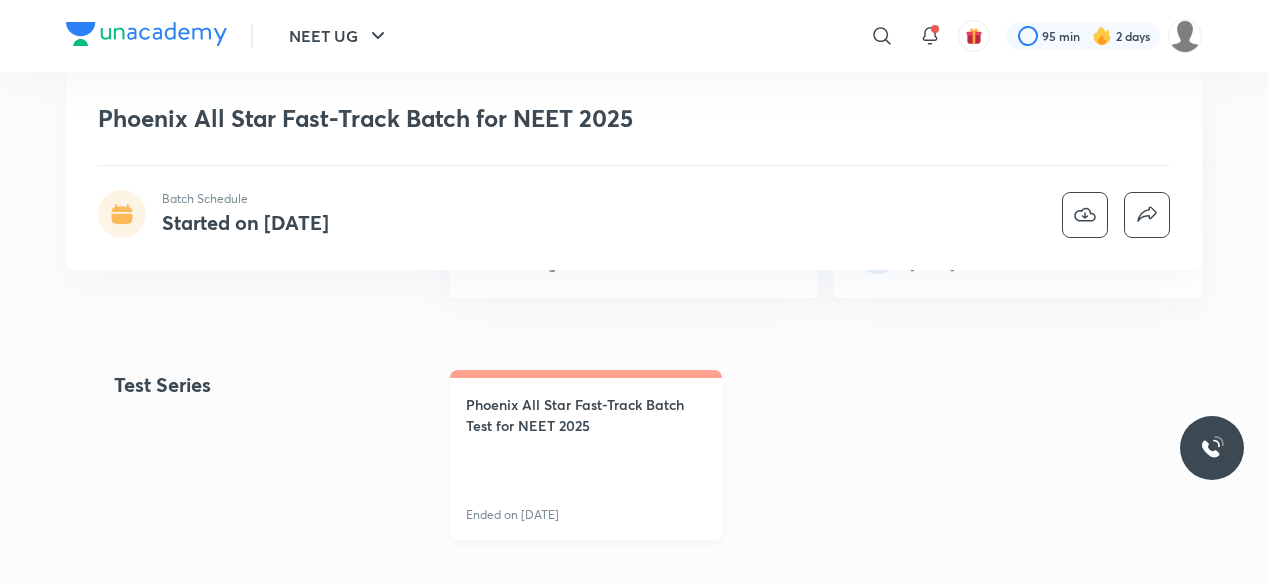 scroll, scrollTop: 0, scrollLeft: 0, axis: both 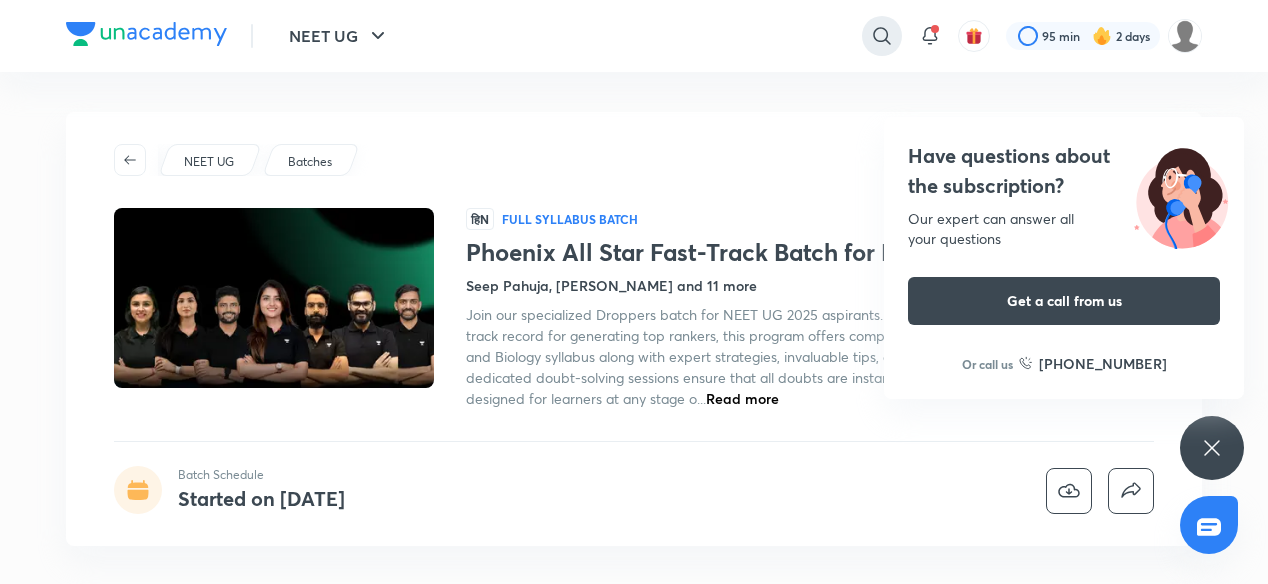 click at bounding box center (882, 36) 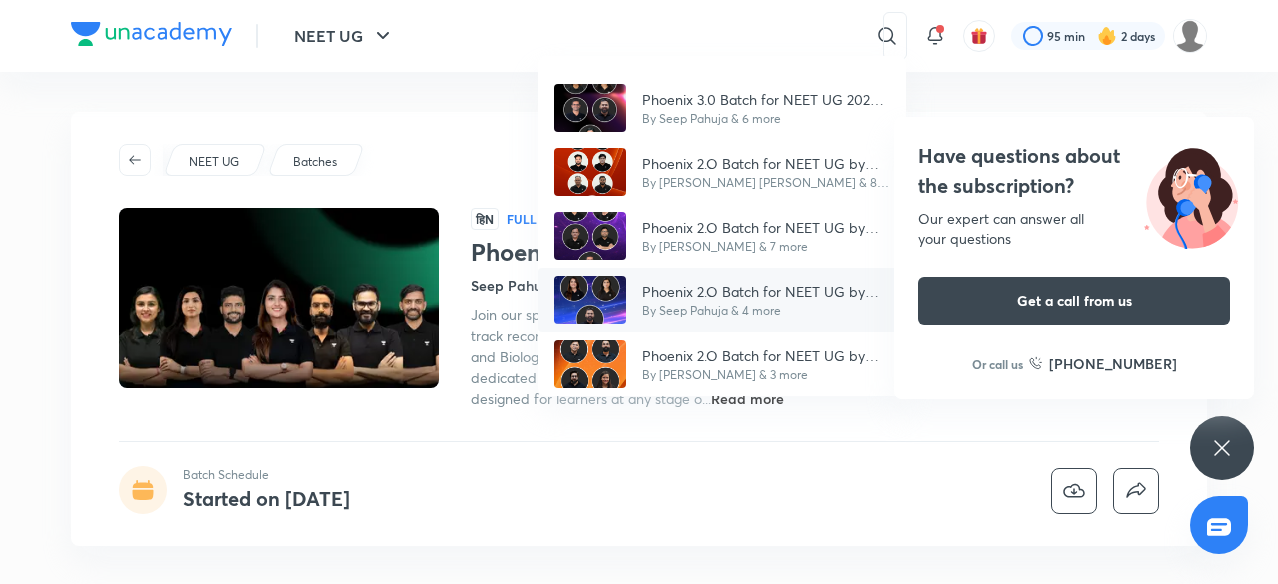 click at bounding box center (590, 300) 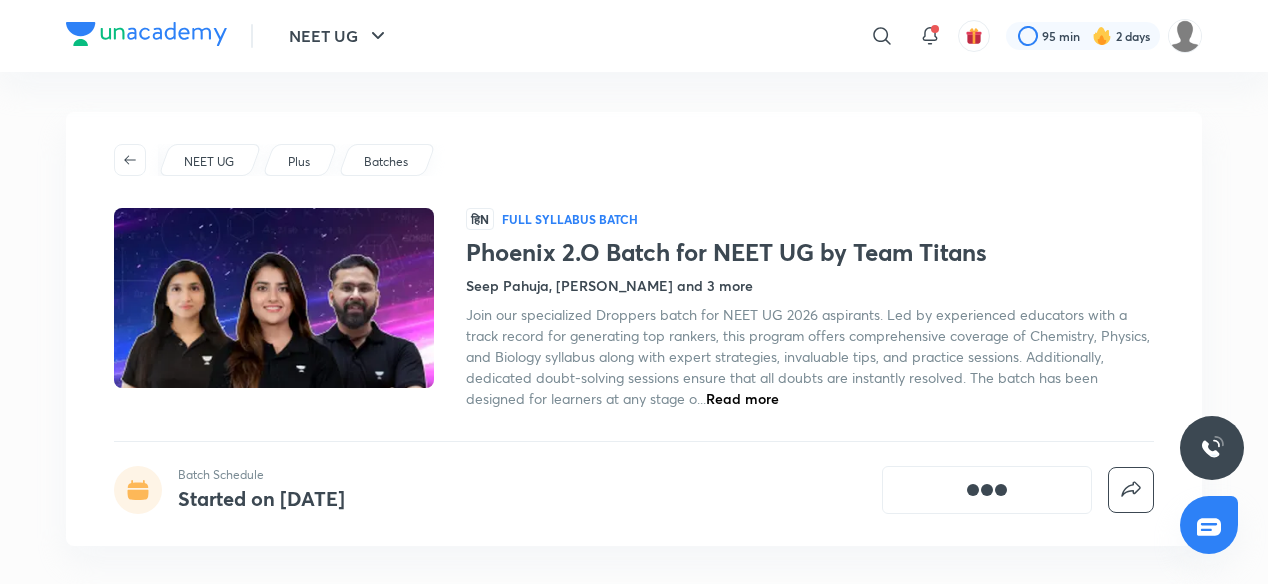 click on "NEET UG Plus Batches हिN Full Syllabus Batch Phoenix 2.O Batch for NEET UG by Team Titans  Seep Pahuja, Akansha Karnwal and 3 more Join our specialized Droppers batch for NEET UG 2026 aspirants. Led by experienced educators with a track record for generating top rankers, this program offers comprehensive coverage of Chemistry, Physics, and Biology syllabus along with expert strategies, invaluable tips, and practice sessions. Additionally, dedicated doubt-solving sessions ensure that all doubts are instantly resolved. The batch has been designed for learners at any stage o...  Read more Batch Schedule Started on May 19" at bounding box center (634, 329) 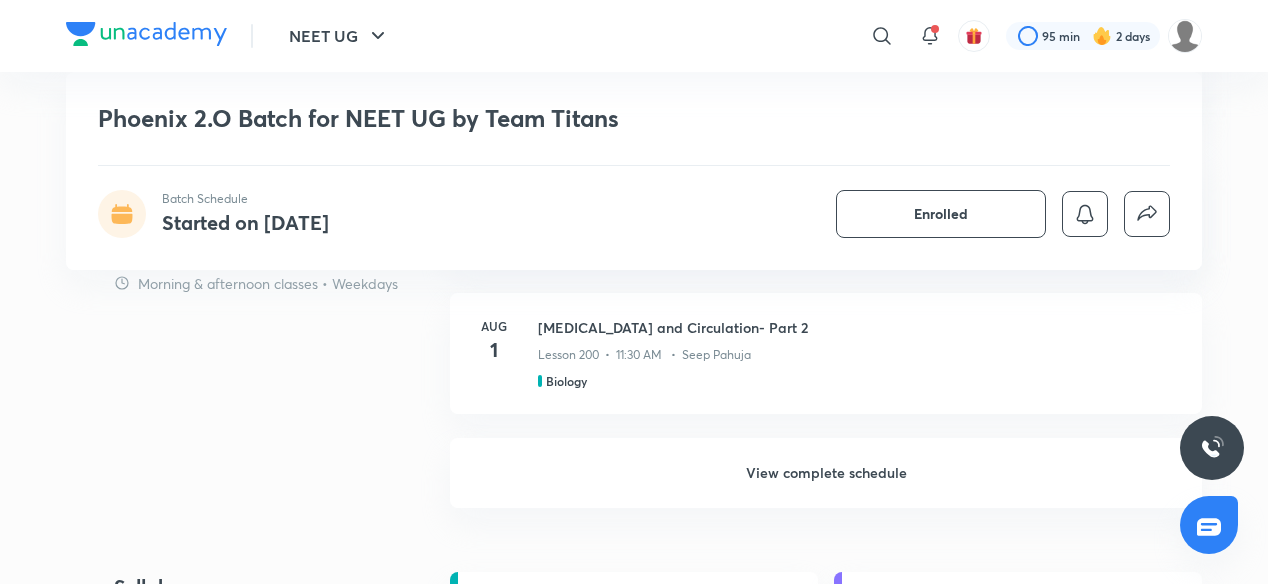 scroll, scrollTop: 1880, scrollLeft: 0, axis: vertical 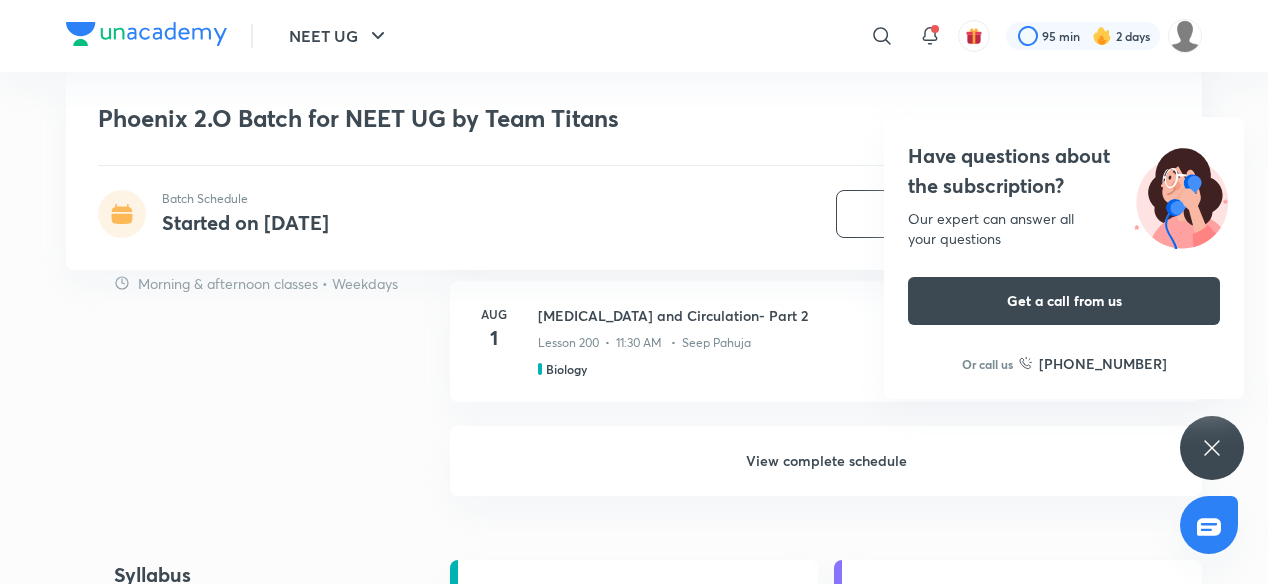click on "View complete schedule" at bounding box center (826, 461) 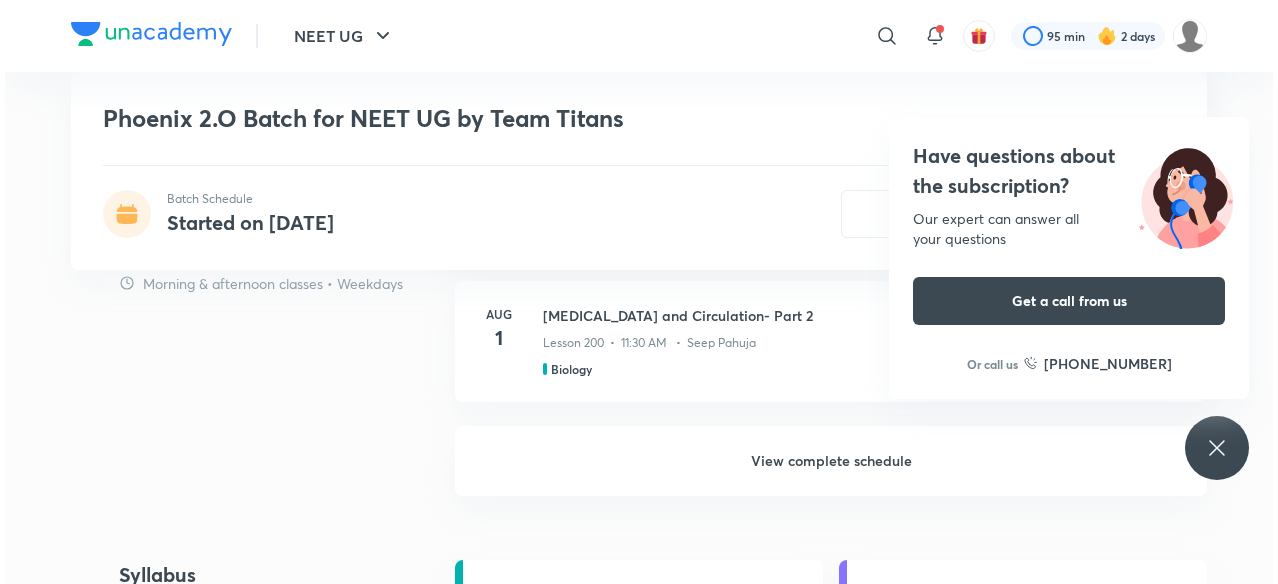 scroll, scrollTop: 0, scrollLeft: 0, axis: both 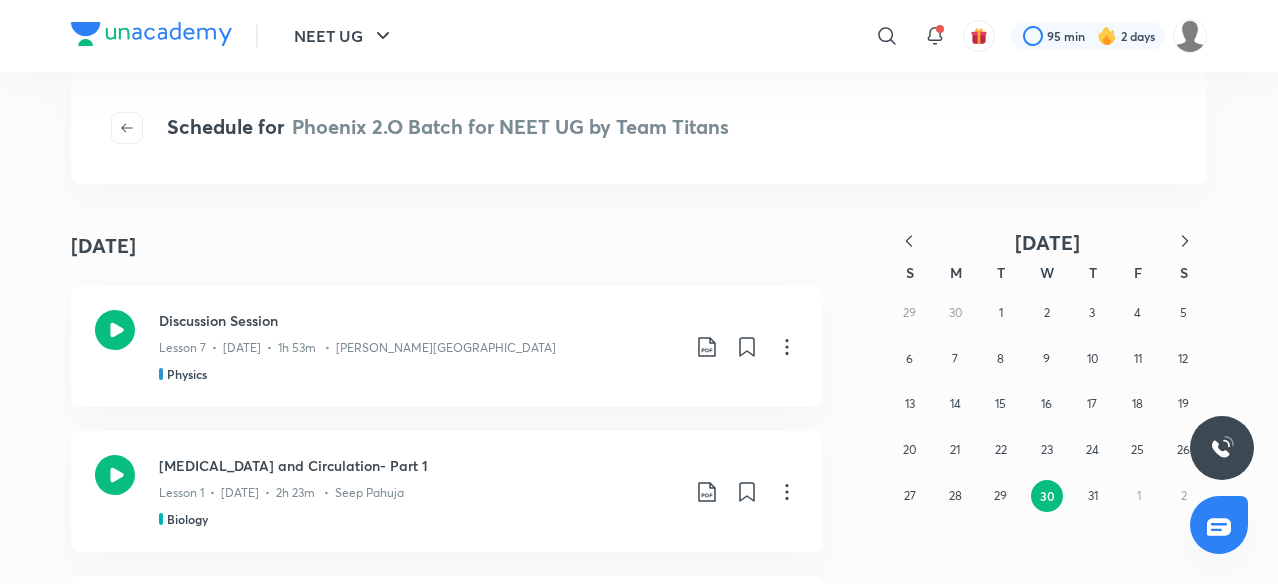 click on "July 30 July 30 Discussion Session Lesson 7  •  Jul 30  •  1h 53m   •  Anupam Upadhayay Physics Body Fluids and Circulation- Part 1 Lesson 1  •  Jul 30  •  2h 23m   •  Seep Pahuja Biology Chemical Equilibrium-1 Lesson 1  •  Jul 30  •  5m   •  Akansha Karnwal Chemistry July 31 Jul 31 Chemical Equilibrium-2 Lesson 2  •  1:45 PM   •  Akansha Karnwal Chemistry Jul 31 CHEMISTRY PRACTICE SESSION-6 Lesson 6  •  11:00 PM   •  Sonali Malik Chemistry August 1 Aug 1 Body Fluids and Circulation- Part 2 Lesson 2  •  11:30 AM   •  Seep Pahuja Biology Aug 1 Chemical Equilibrium-3 Lesson 3  •  1:45 PM   •  Akansha Karnwal Chemistry August 2 Aug 2 Chemical Equilibrium-4 Lesson 4  •  1:45 PM   •  Akansha Karnwal Chemistry August 3 Aug 3 Semiconductors 4 Lesson 1  •  3:54 PM   •  Anupam Upadhayay Physics August 4 Aug 4 Chemical Equilibrium-5 Lesson 5  •  1:45 PM   •  Akansha Karnwal Chemistry" at bounding box center (447, 2373) 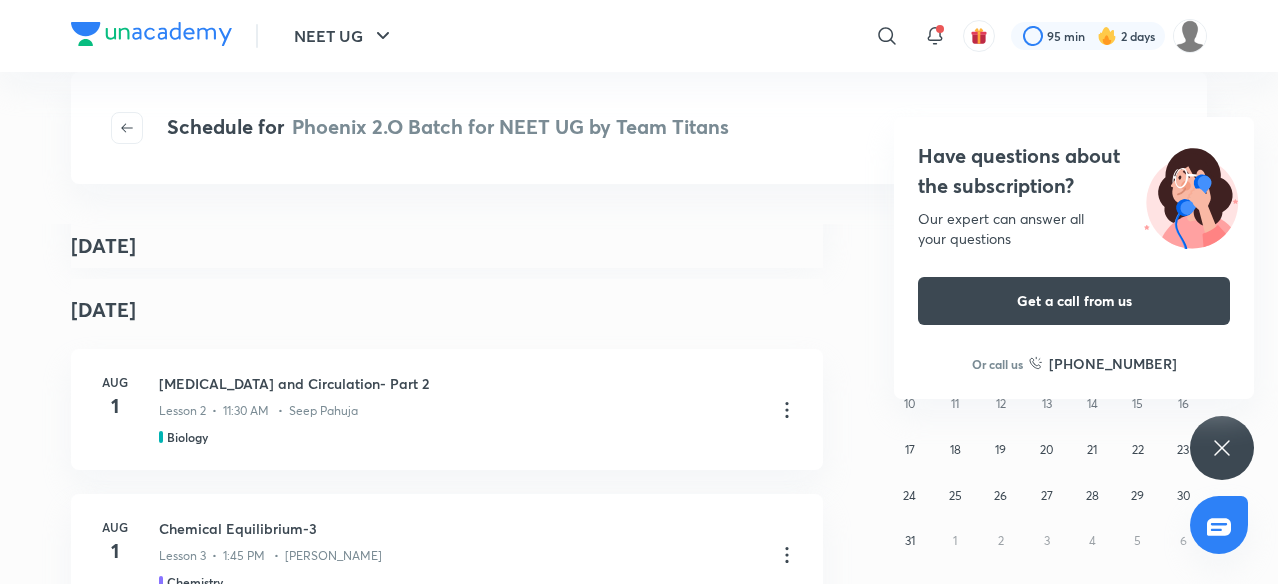 scroll, scrollTop: 6058, scrollLeft: 0, axis: vertical 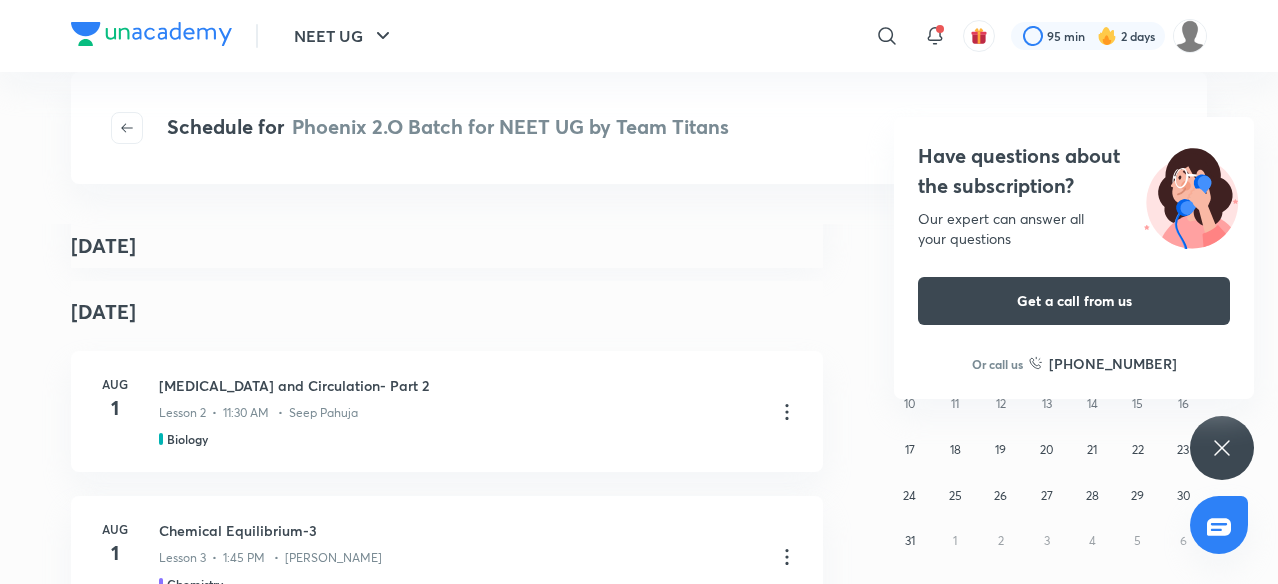 click on "August 1 July 22 Jul 22 Chemical Bonding - 11 Class was cancelled by the Educator Chemistry Chemical Bonding - 11 cont Lesson 12  •  Jul 22  •  47m   •  Akansha Karnwal Chemistry Dual Nature Booster Questions Lesson 13  •  Jul 22  •  1h 50m   •  Jonathan Josh Mathew Physics July 23 Chemical Bonding - 12 Lesson 13  •  Jul 23  •  1h 17m   •  Akansha Karnwal Chemistry July 24 Chemical Bonding - 13 Lesson 14  •  Jul 24  •  1h 38m   •  Akansha Karnwal Chemistry CHEMISTRY PRACTICE SESSION-4 Lesson 4  •  Jul 24  •  1h 24m   •  Sonali Malik Chemistry July 25 Chemical Bonding - 14 Lesson 15  •  Jul 25  •  1h 51m   •  Akansha Karnwal Chemistry Atoms - 1 Lesson 3  •  Jul 25  •  1h 56m   •  Jonathan Josh Mathew July 26 Cockroach- Part 1 Lesson 1  •  Jul 26  •  1h 36m   •  Seep Pahuja Biology Chemical Bonding - 15 Chemistry July 28 Cockroach - PART 2 Biology Chemical Bonding - 16" at bounding box center [447, -1056] 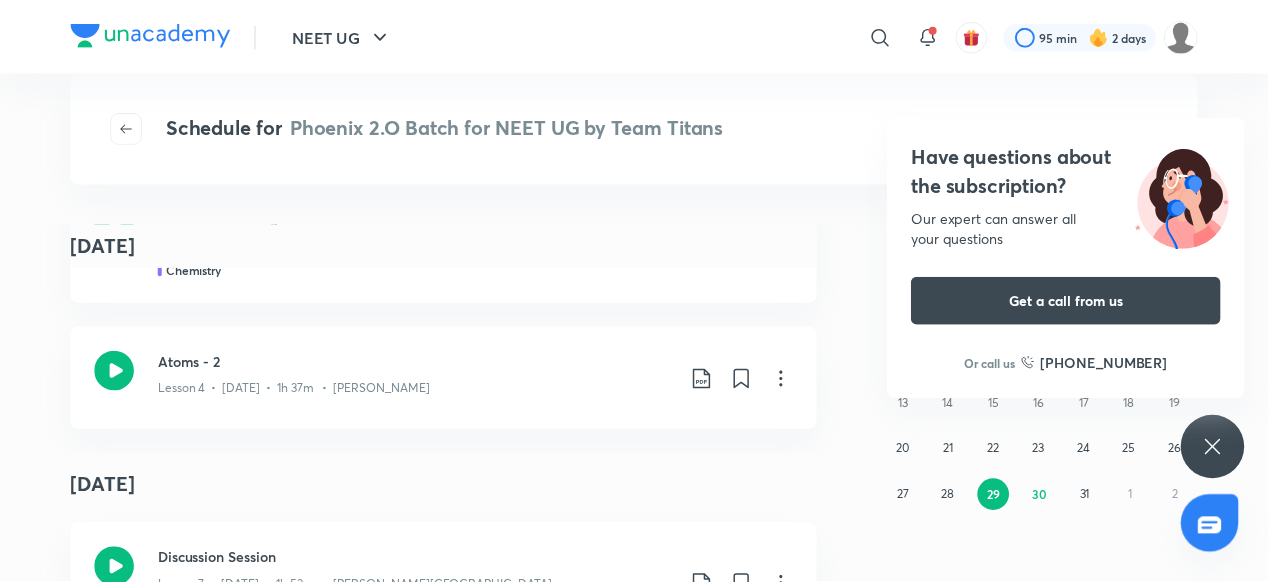 scroll, scrollTop: 5018, scrollLeft: 0, axis: vertical 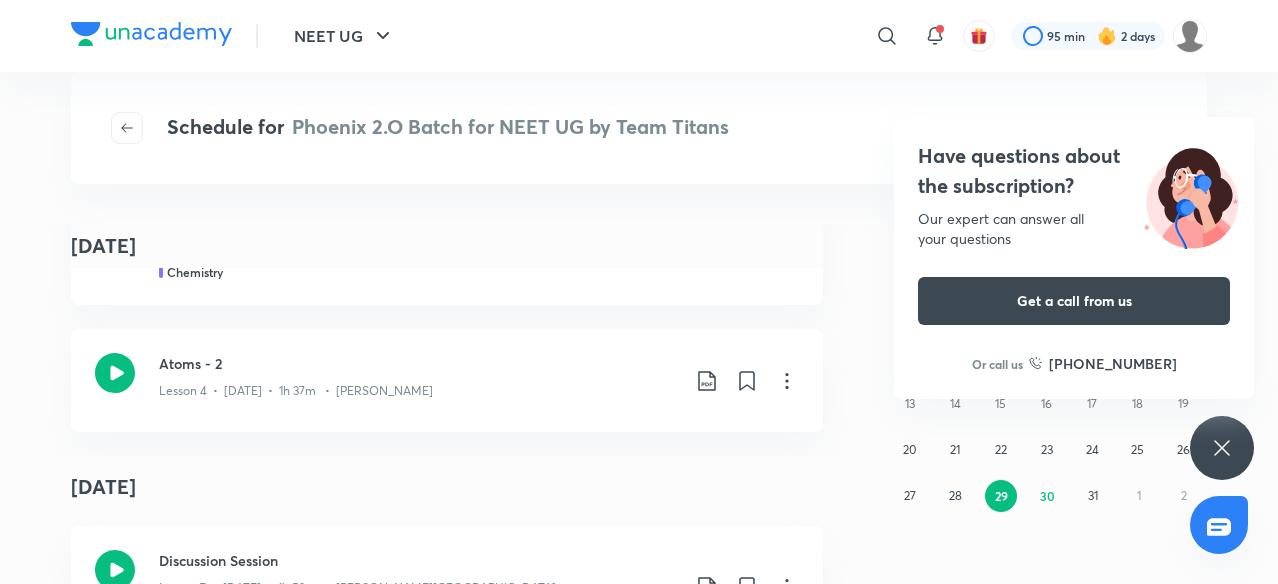 click on "July 29 July 22 Jul 22 Chemical Bonding - 11 Class was cancelled by the Educator Chemistry Chemical Bonding - 11 cont Lesson 12  •  Jul 22  •  47m   •  Akansha Karnwal Chemistry Dual Nature Booster Questions Lesson 13  •  Jul 22  •  1h 50m   •  Jonathan Josh Mathew Physics July 23 Chemical Bonding - 12 Lesson 13  •  Jul 23  •  1h 17m   •  Akansha Karnwal Chemistry July 24 Chemical Bonding - 13 Lesson 14  •  Jul 24  •  1h 38m   •  Akansha Karnwal Chemistry CHEMISTRY PRACTICE SESSION-4 Lesson 4  •  Jul 24  •  1h 24m   •  Sonali Malik Chemistry July 25 Chemical Bonding - 14 Lesson 15  •  Jul 25  •  1h 51m   •  Akansha Karnwal Chemistry Atoms - 1 Lesson 3  •  Jul 25  •  1h 56m   •  Jonathan Josh Mathew July 26 Cockroach- Part 1 Lesson 1  •  Jul 26  •  1h 36m   •  Seep Pahuja Biology Chemical Bonding - 15 Chemistry July 28 Cockroach - PART 2 Biology Chemical Bonding - 16 1" at bounding box center [639, -12] 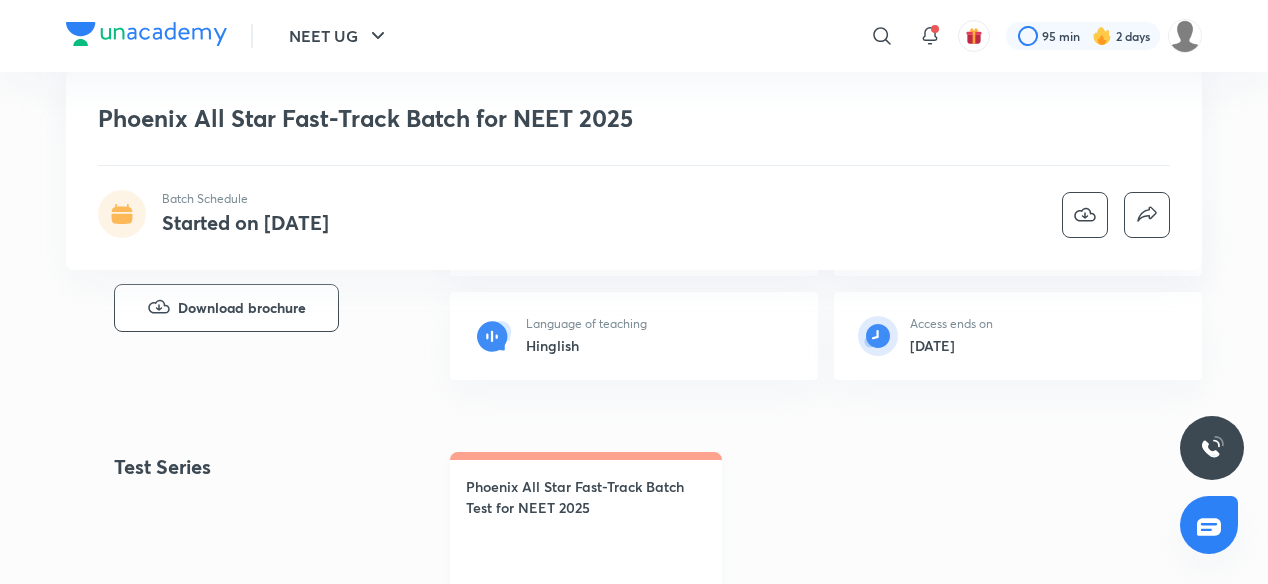 scroll, scrollTop: 440, scrollLeft: 0, axis: vertical 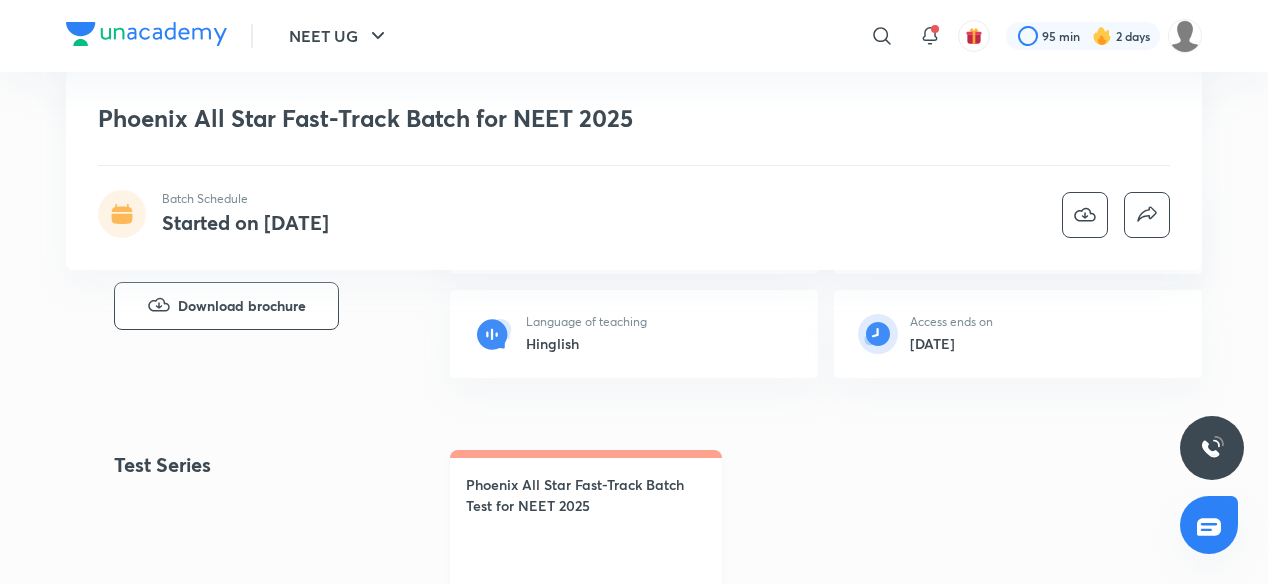click on "Phoenix All Star Fast-Track Batch Test for NEET 2025 Ended on [DATE]" at bounding box center (586, 535) 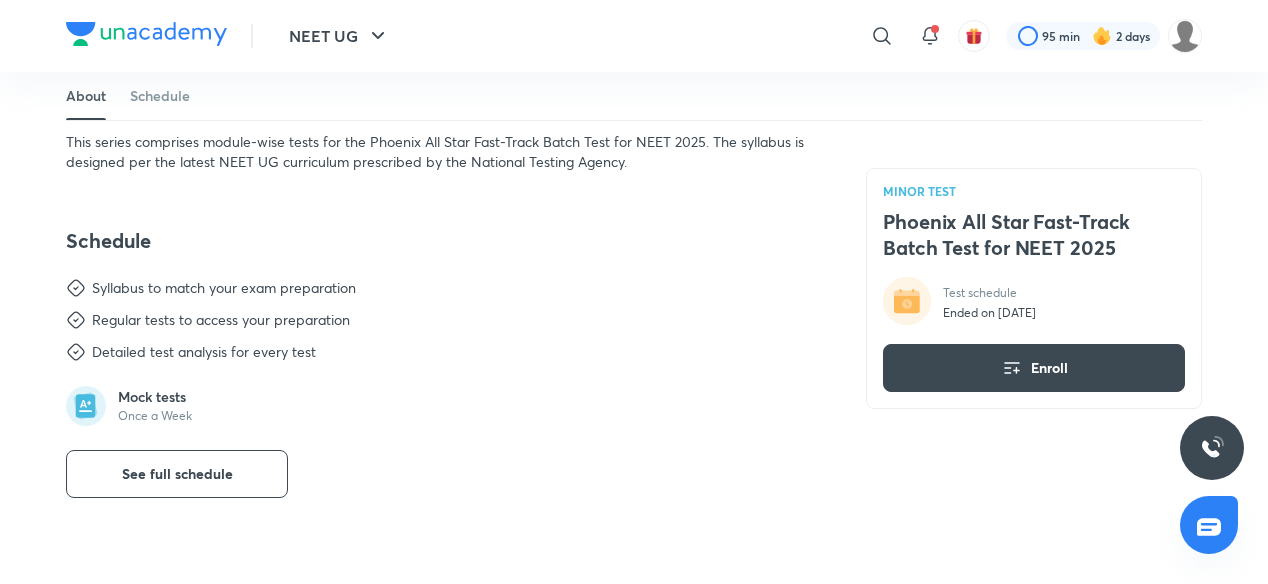 scroll, scrollTop: 560, scrollLeft: 0, axis: vertical 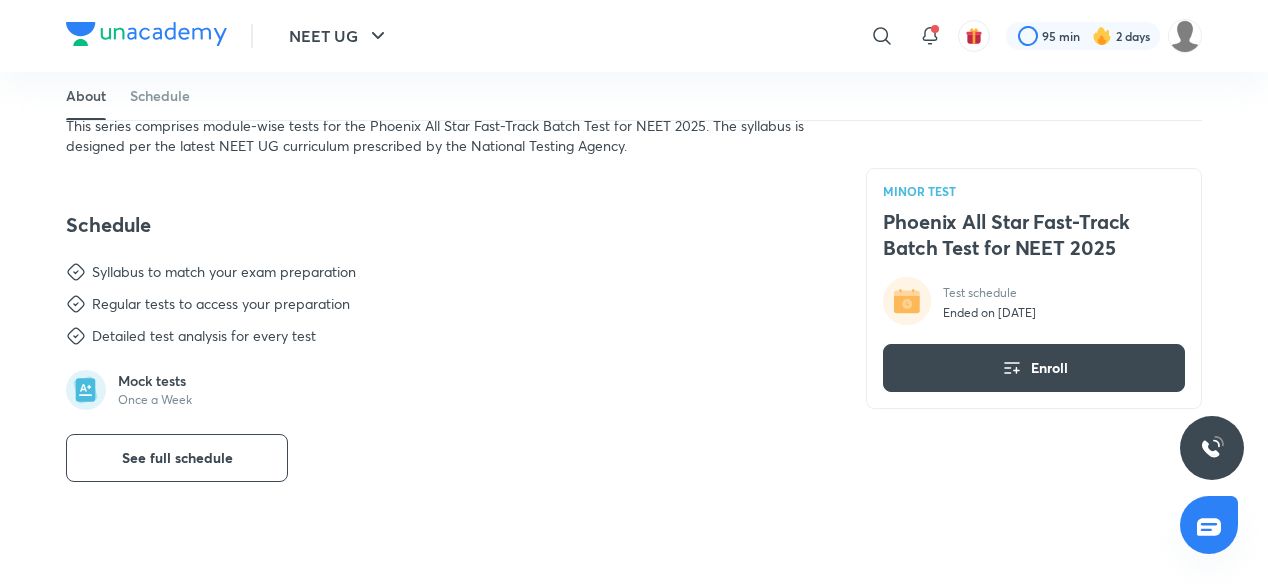 click on "Test schedule" at bounding box center [989, 293] 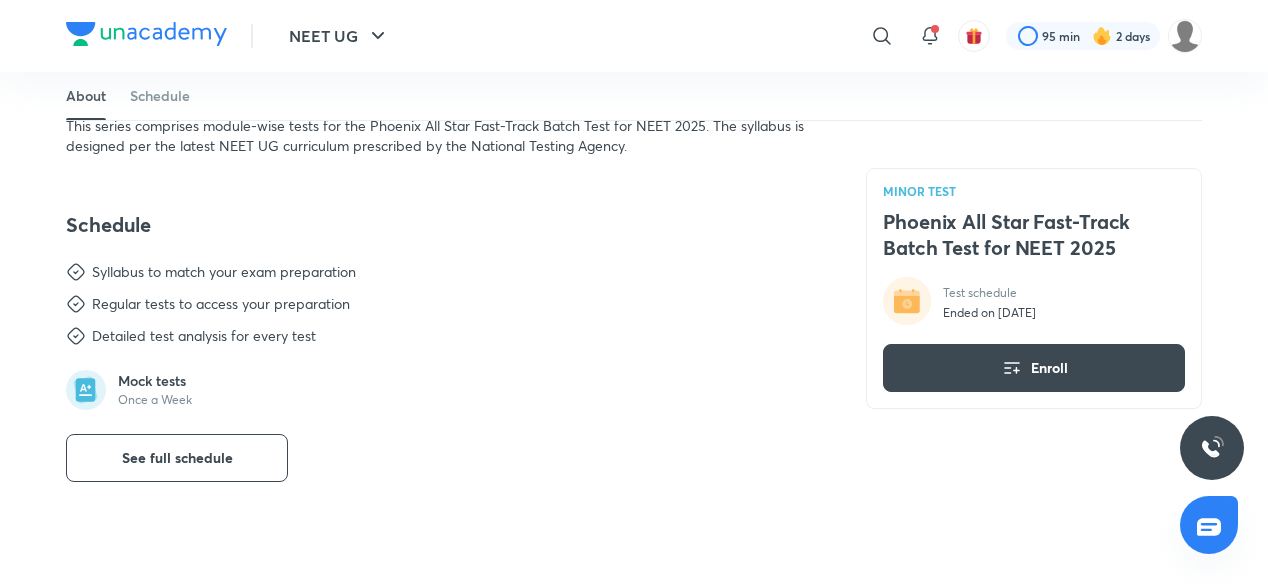 click on "MINOR TEST" at bounding box center [1034, 191] 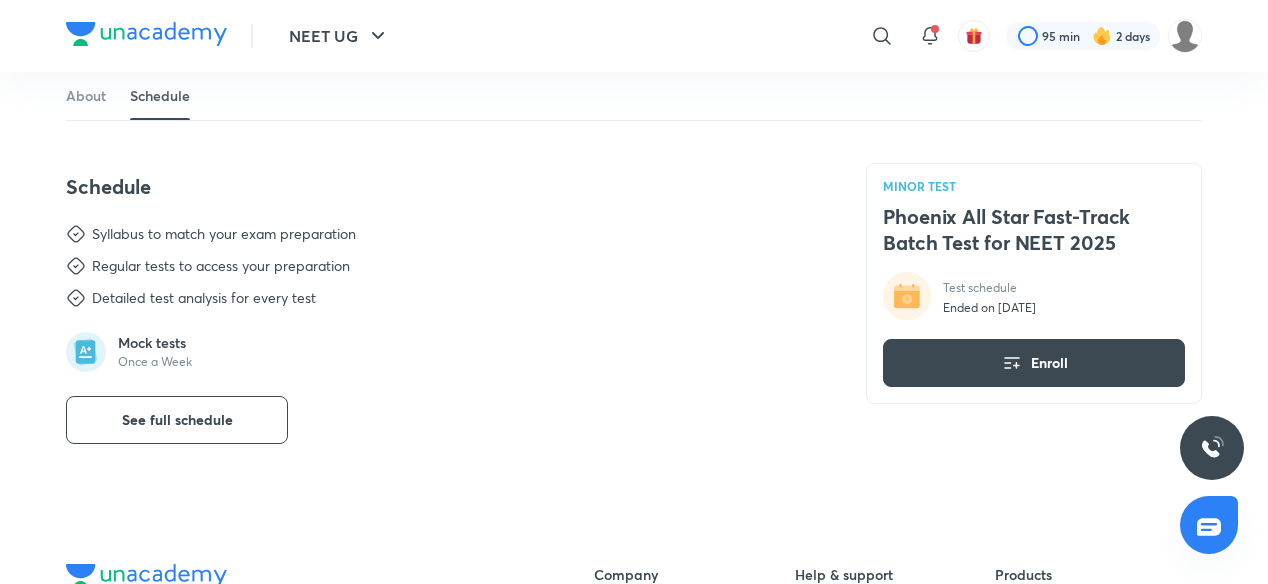 scroll, scrollTop: 600, scrollLeft: 0, axis: vertical 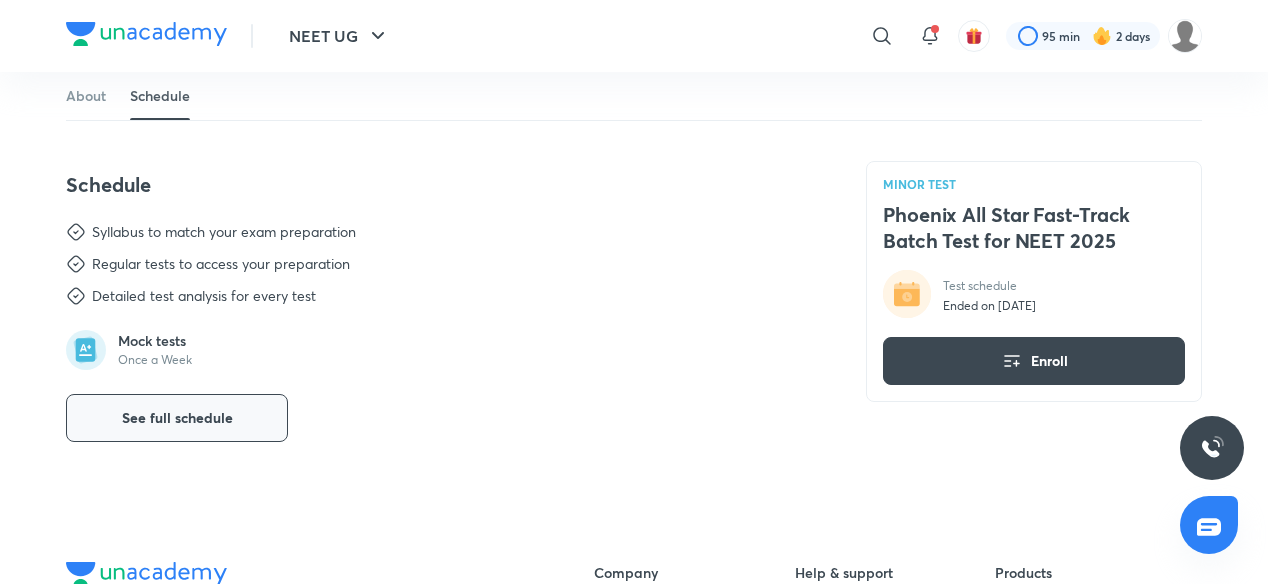 click on "See full schedule" at bounding box center (177, 418) 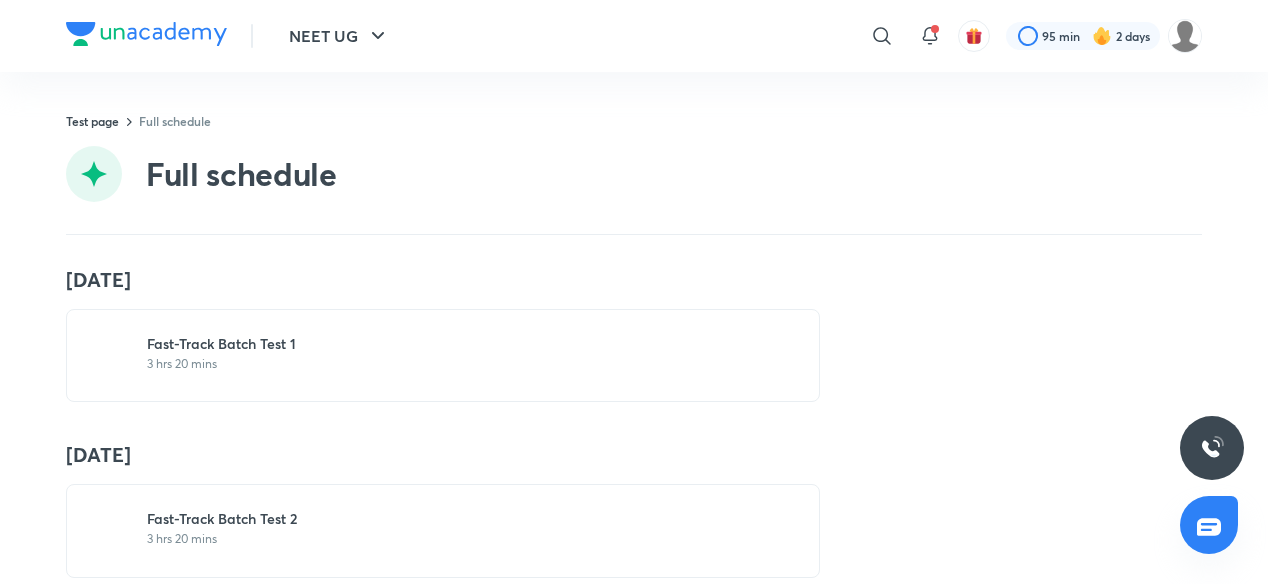 scroll, scrollTop: 0, scrollLeft: 0, axis: both 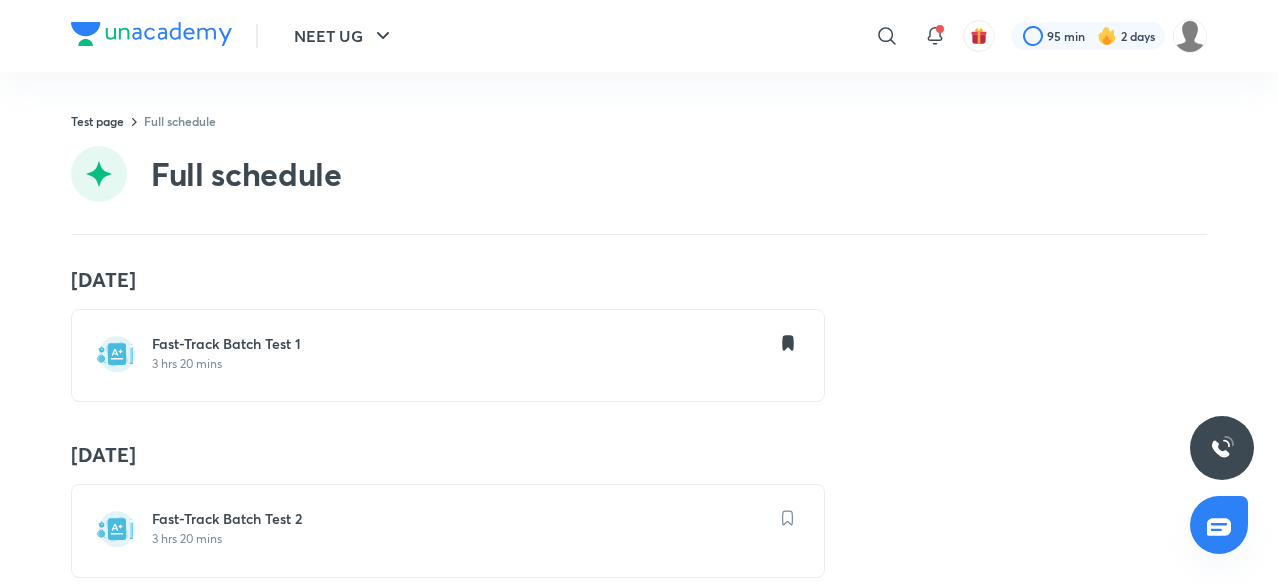 click on "Fast-Track Batch Test 1" at bounding box center [460, 344] 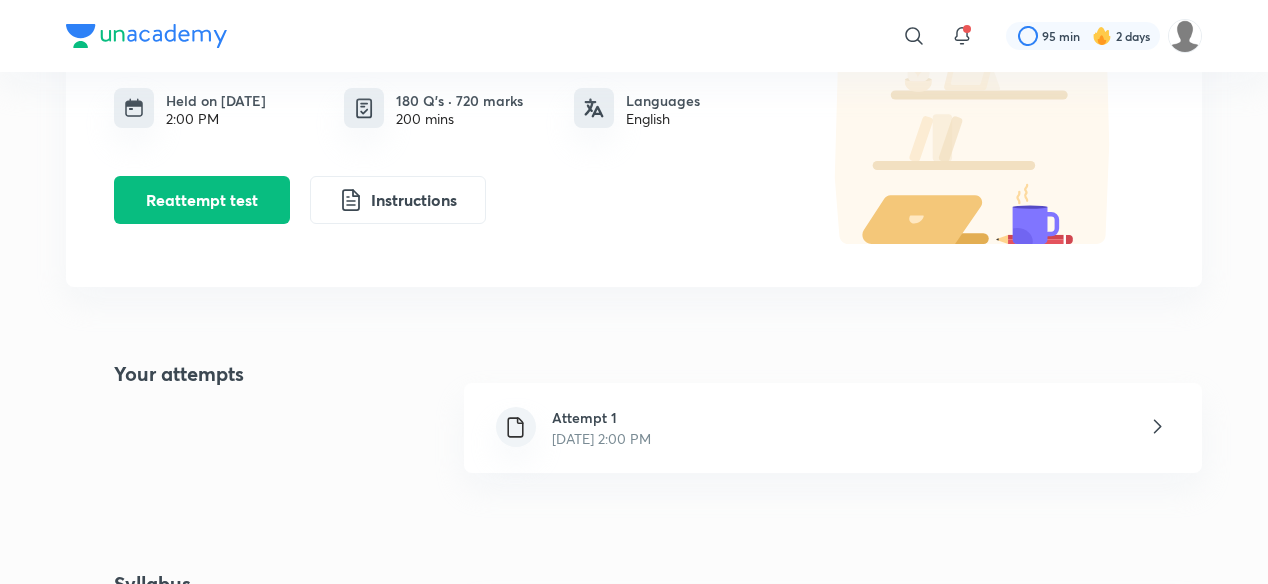 scroll, scrollTop: 160, scrollLeft: 0, axis: vertical 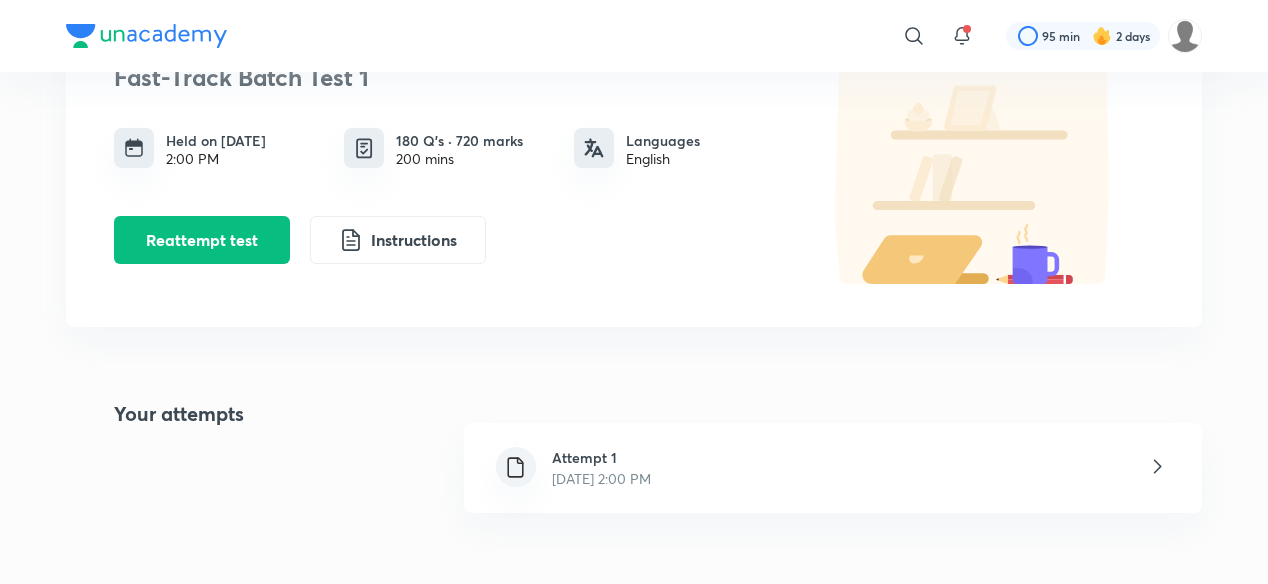 click on "Attempt 1 Nov 24, 2024, 2:00 PM" at bounding box center (601, 468) 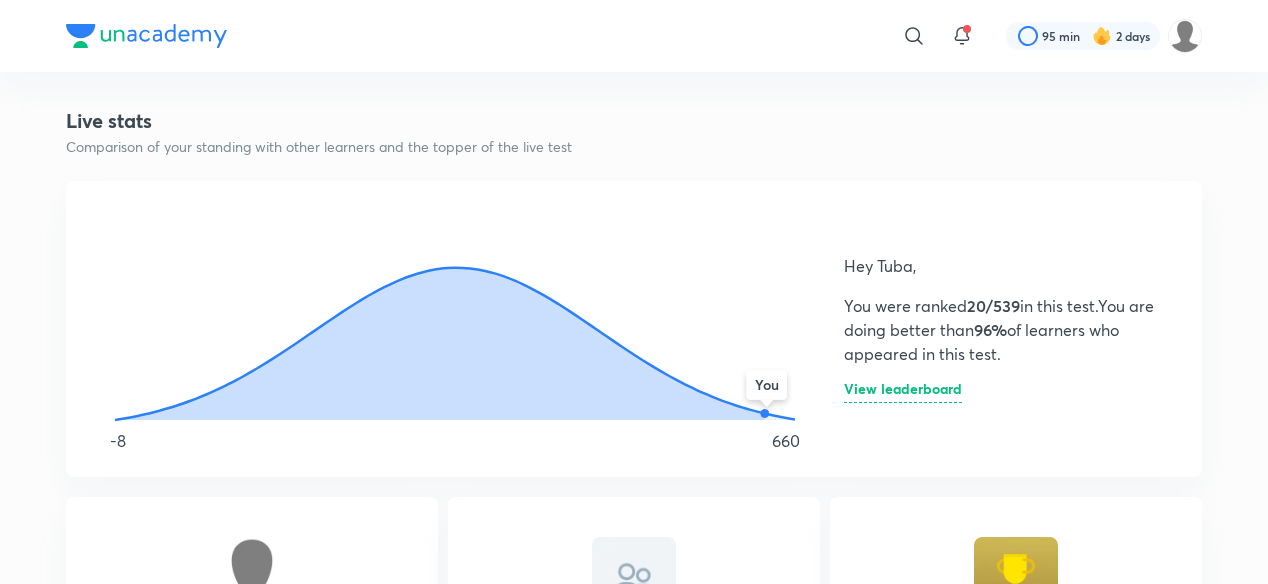 scroll, scrollTop: 640, scrollLeft: 0, axis: vertical 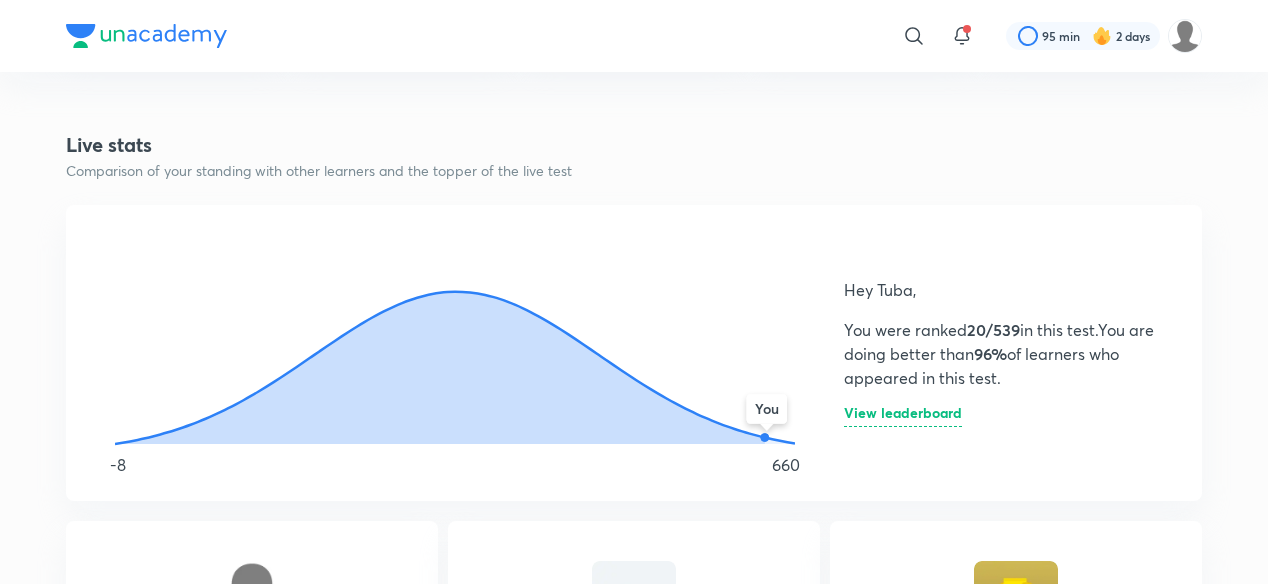 drag, startPoint x: 764, startPoint y: 434, endPoint x: 742, endPoint y: 448, distance: 26.076809 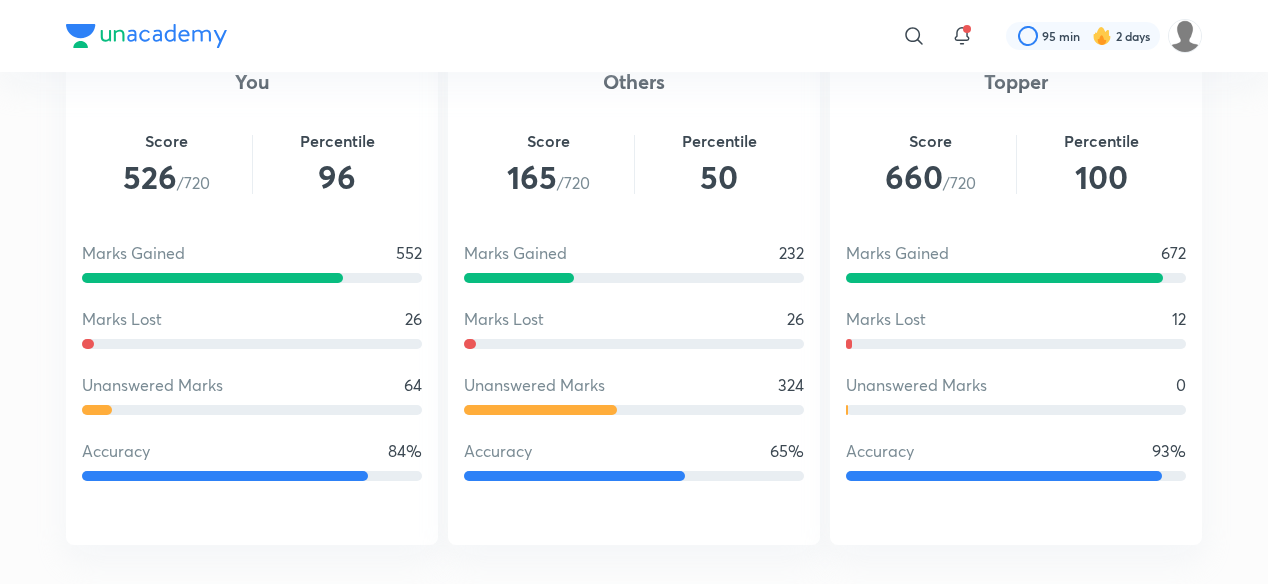 scroll, scrollTop: 1240, scrollLeft: 0, axis: vertical 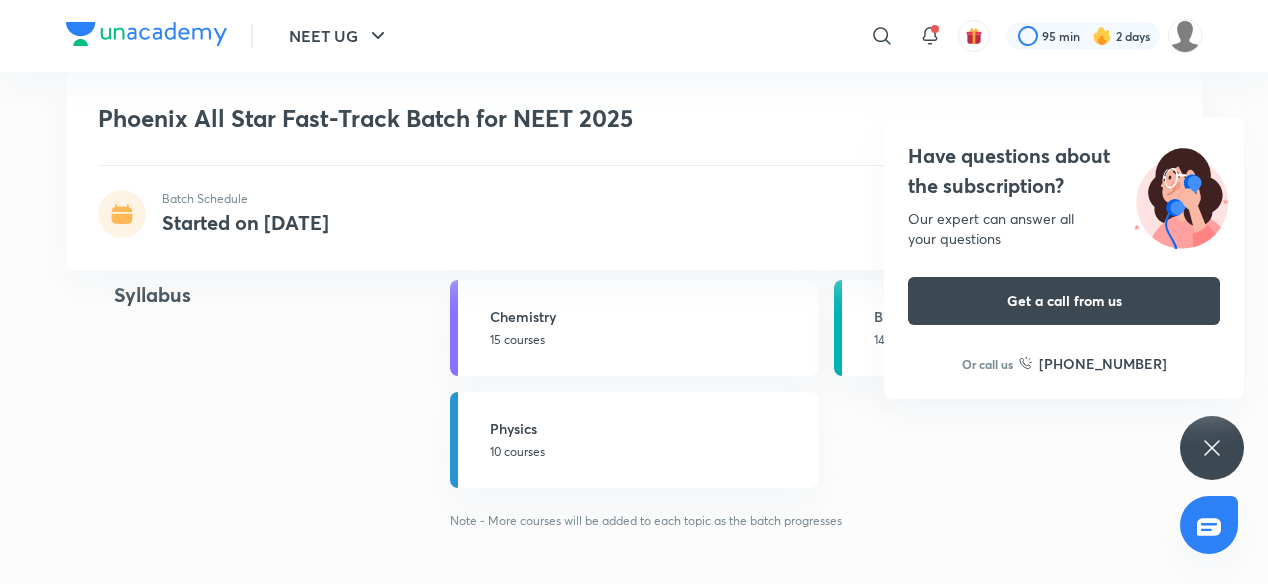 click 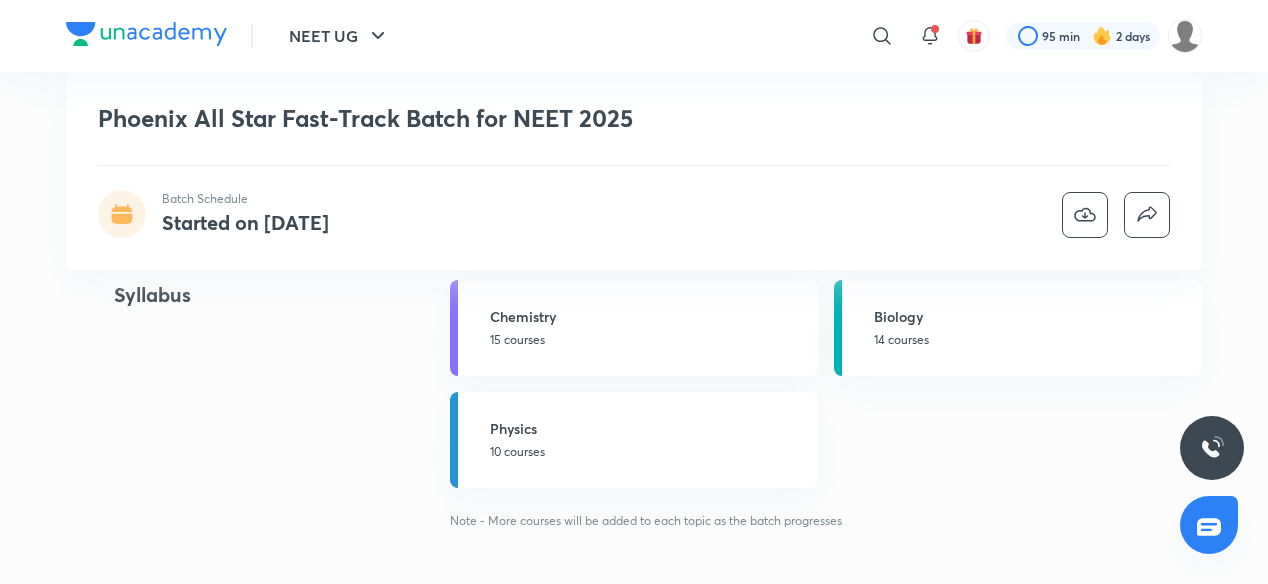click on "Syllabus" at bounding box center (249, 405) 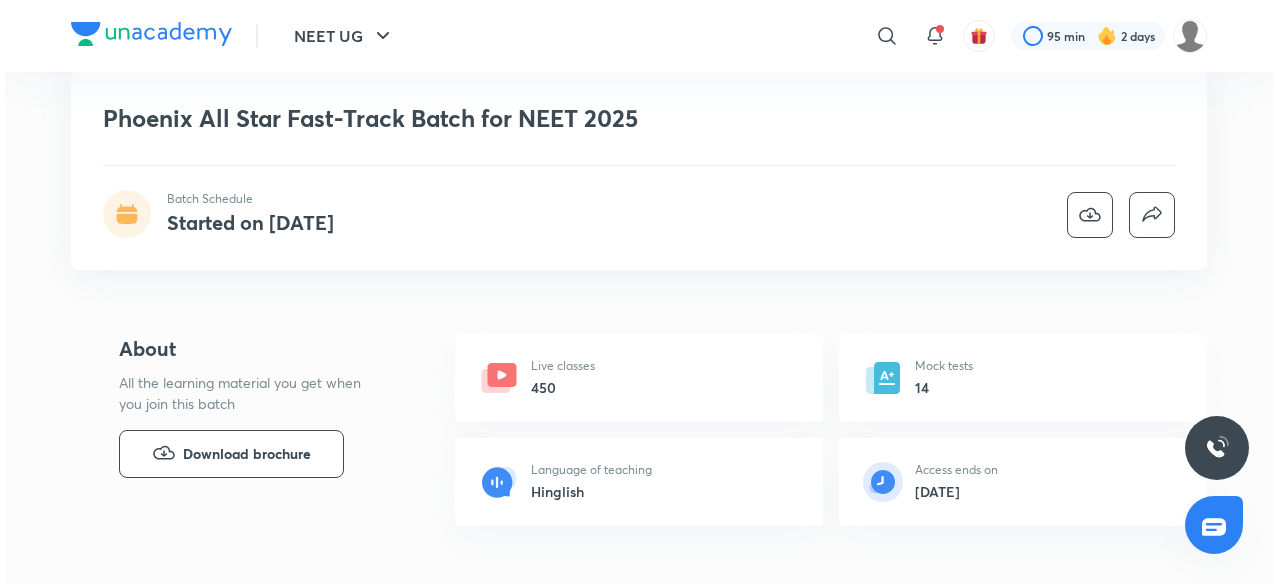 scroll, scrollTop: 320, scrollLeft: 0, axis: vertical 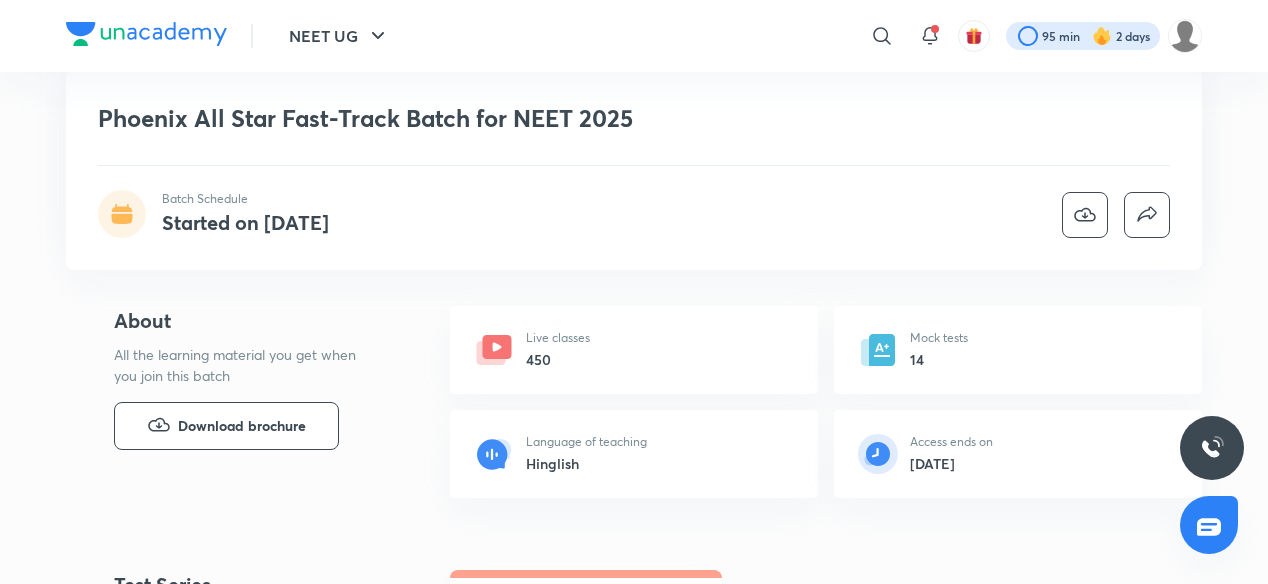 click at bounding box center (1083, 36) 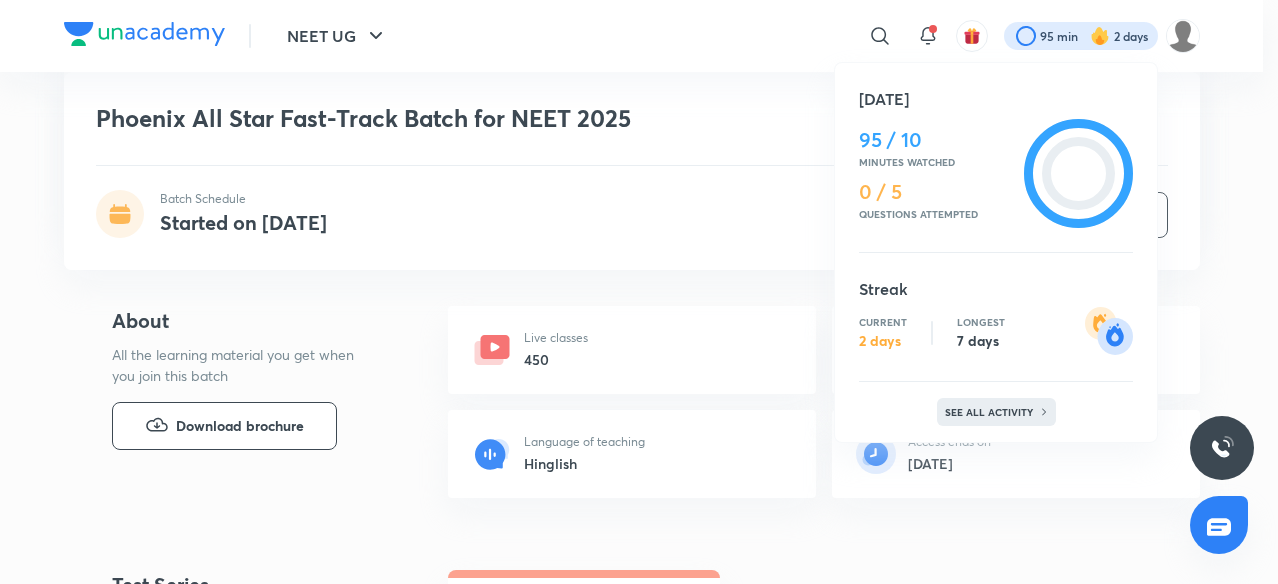 click on "See all activity" at bounding box center (996, 412) 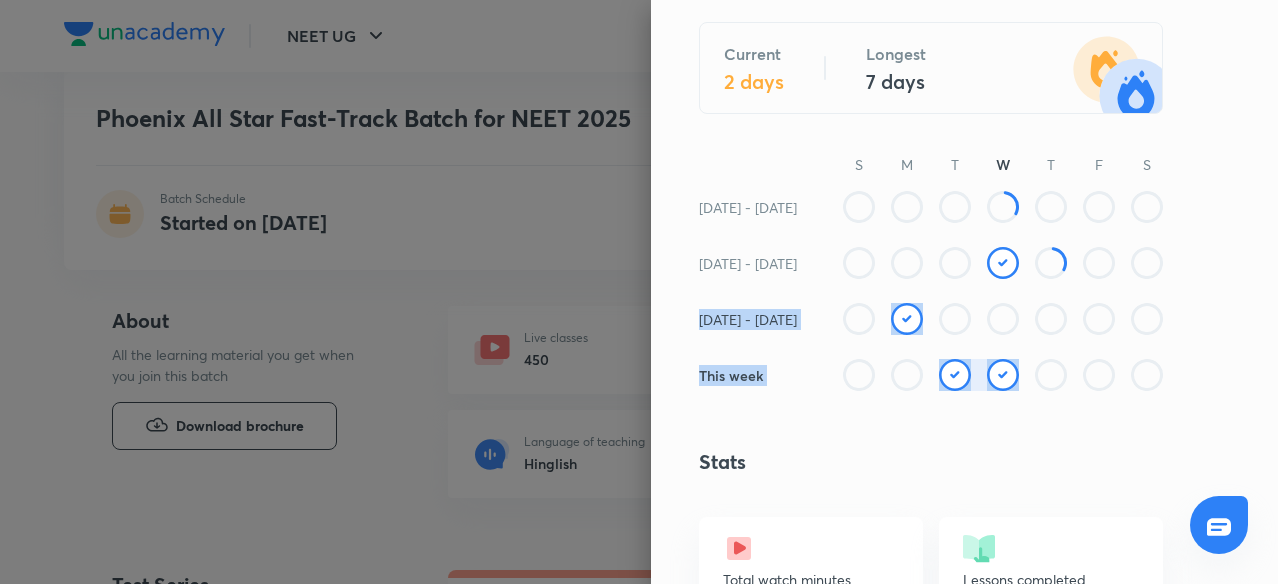 drag, startPoint x: 1012, startPoint y: 397, endPoint x: 995, endPoint y: 403, distance: 18.027756 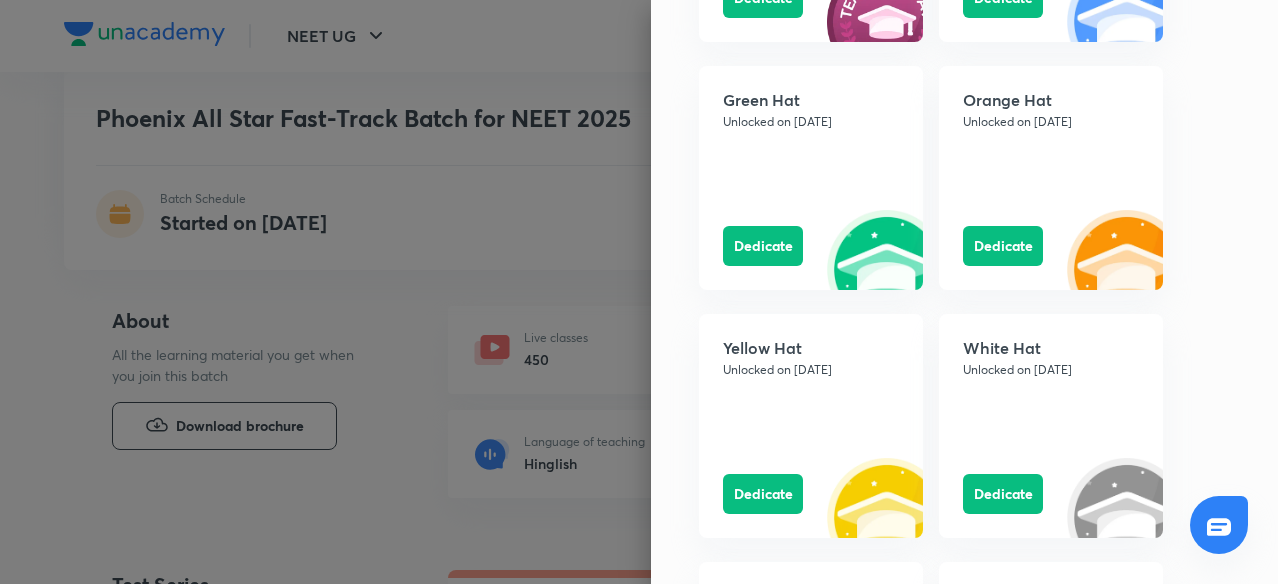 scroll, scrollTop: 2284, scrollLeft: 0, axis: vertical 